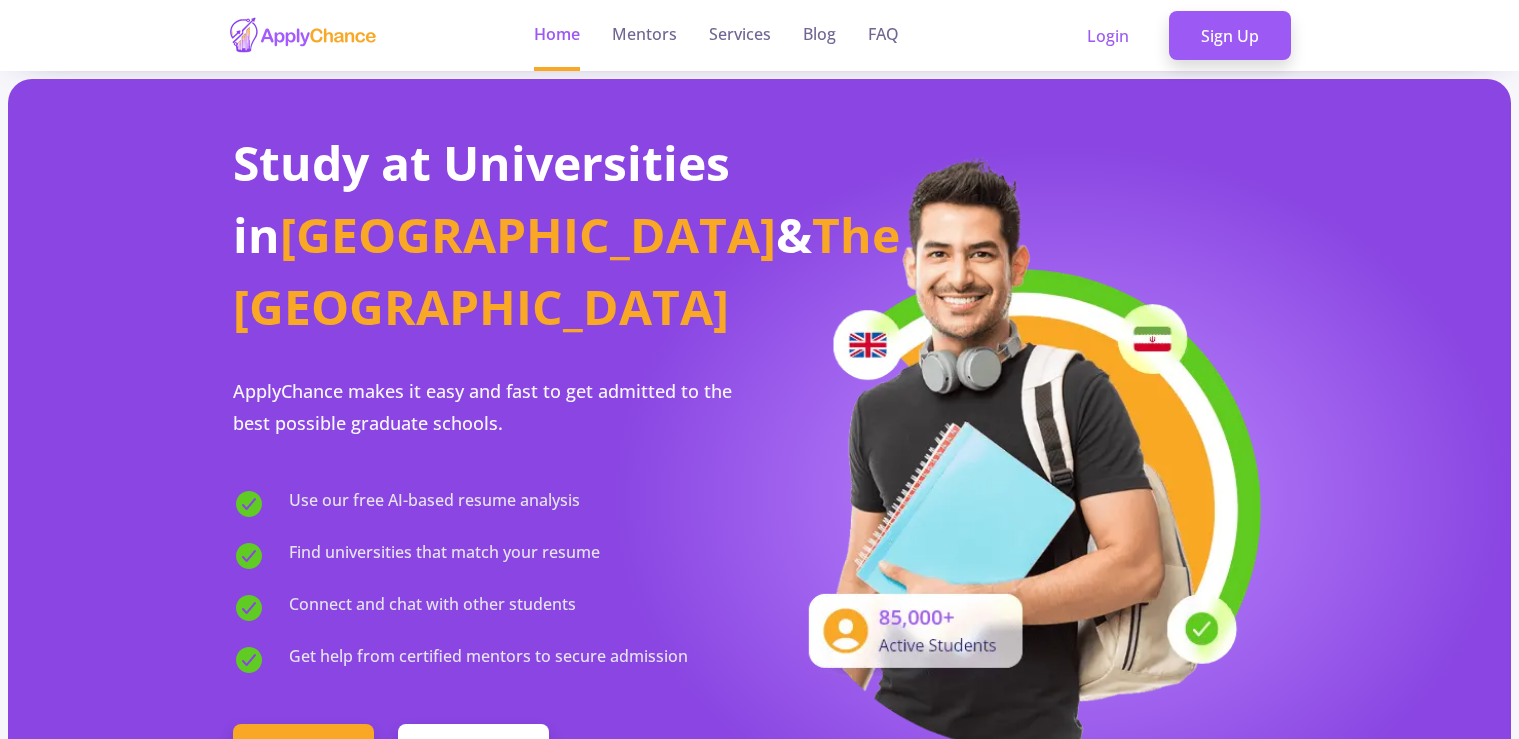 scroll, scrollTop: 0, scrollLeft: 0, axis: both 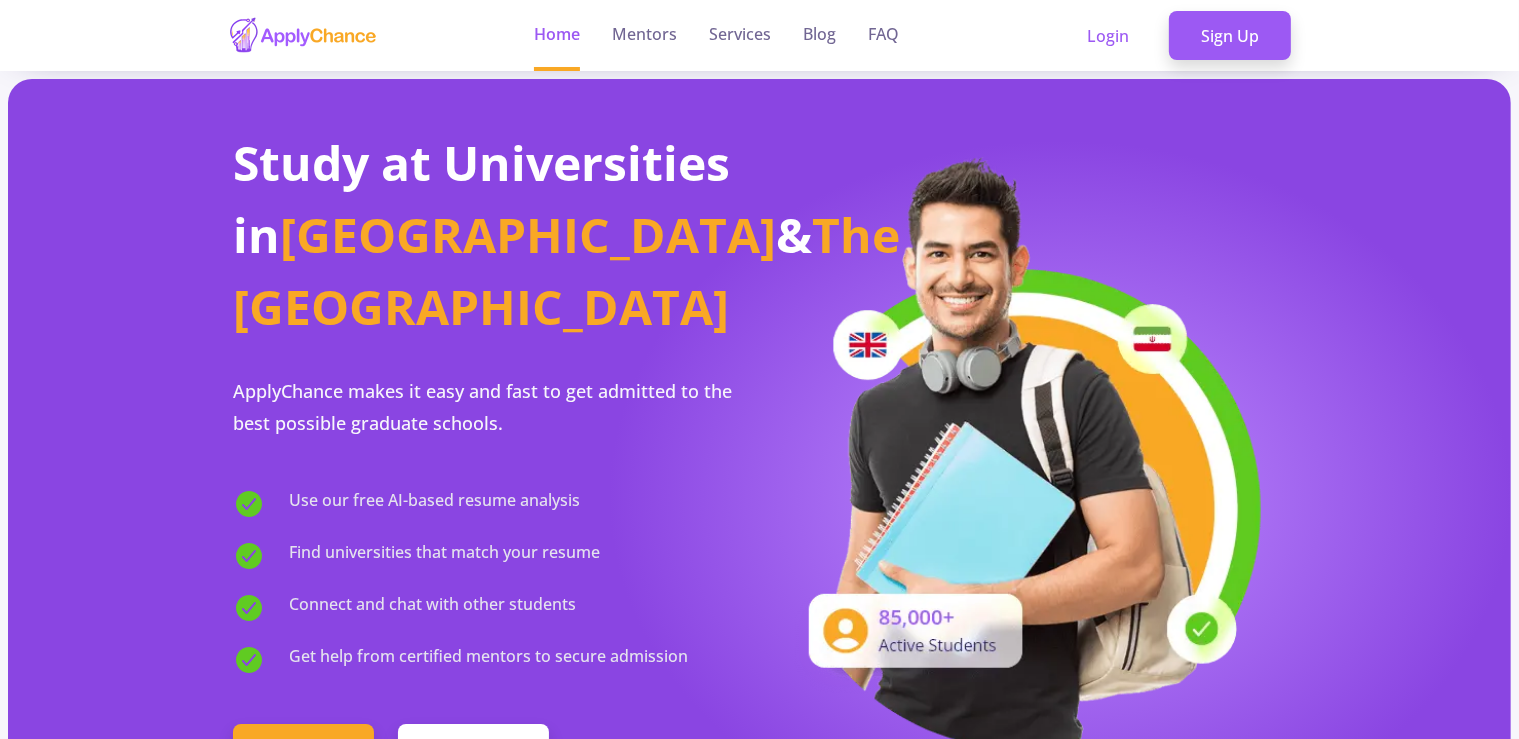 click on "Login" 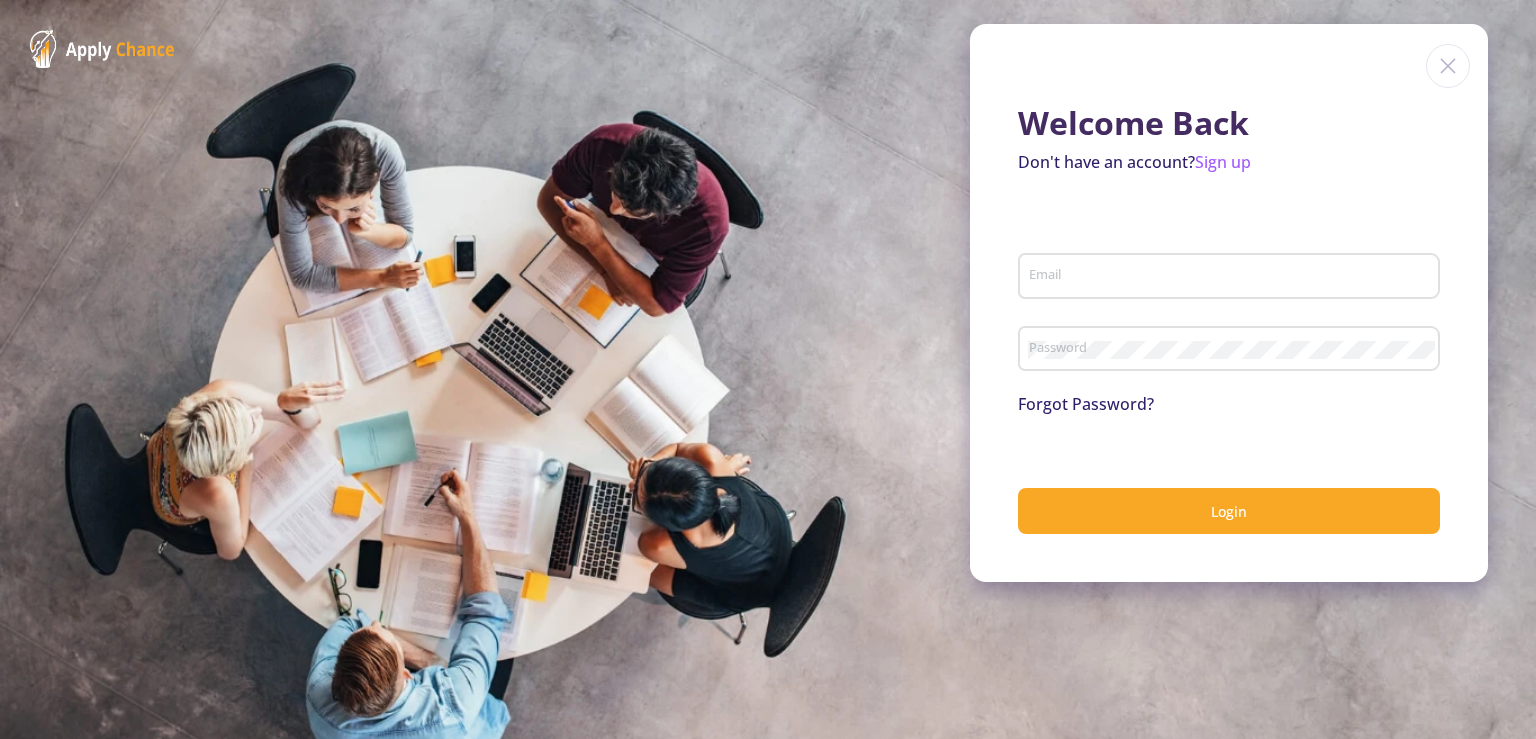 click on "Email" at bounding box center (1232, 277) 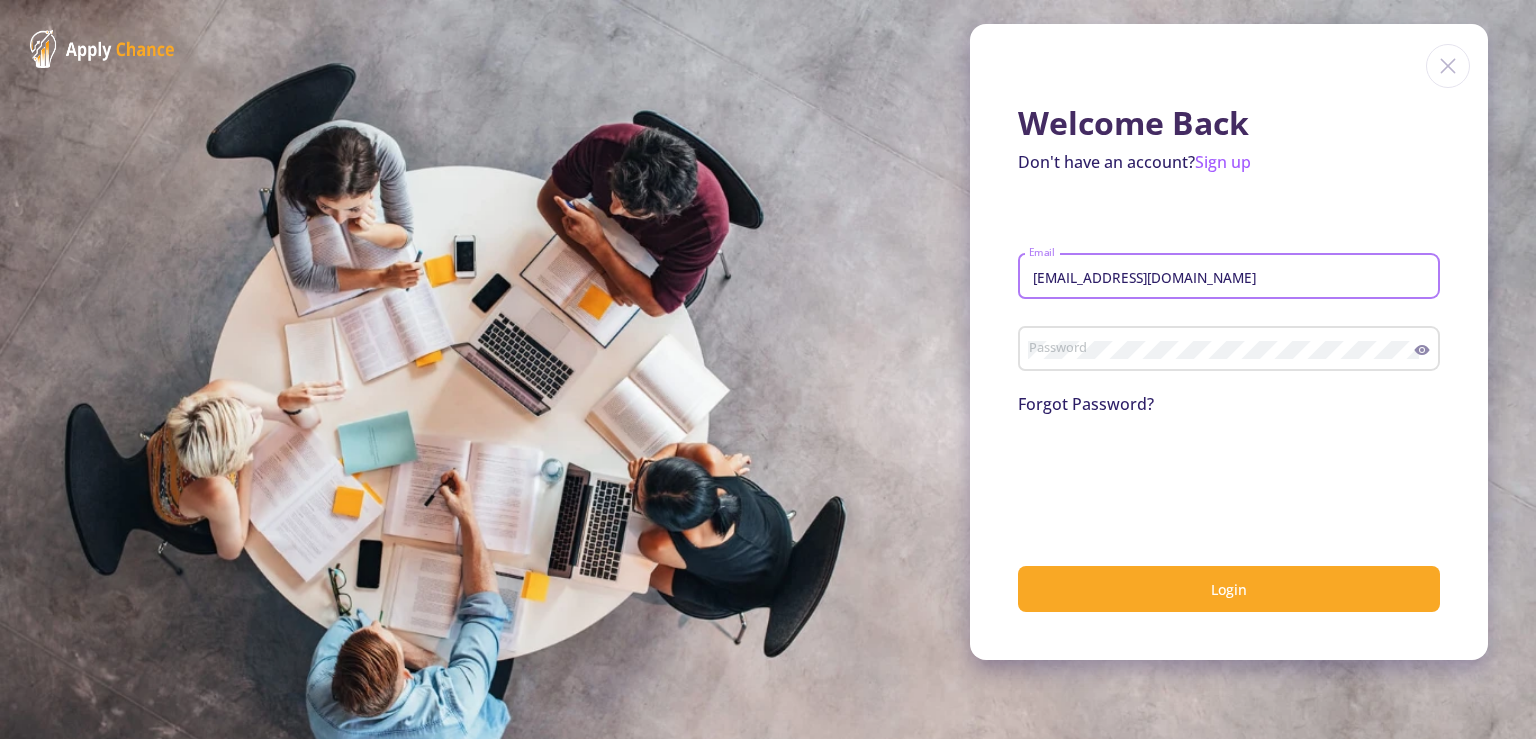 type on "[EMAIL_ADDRESS][DOMAIN_NAME]" 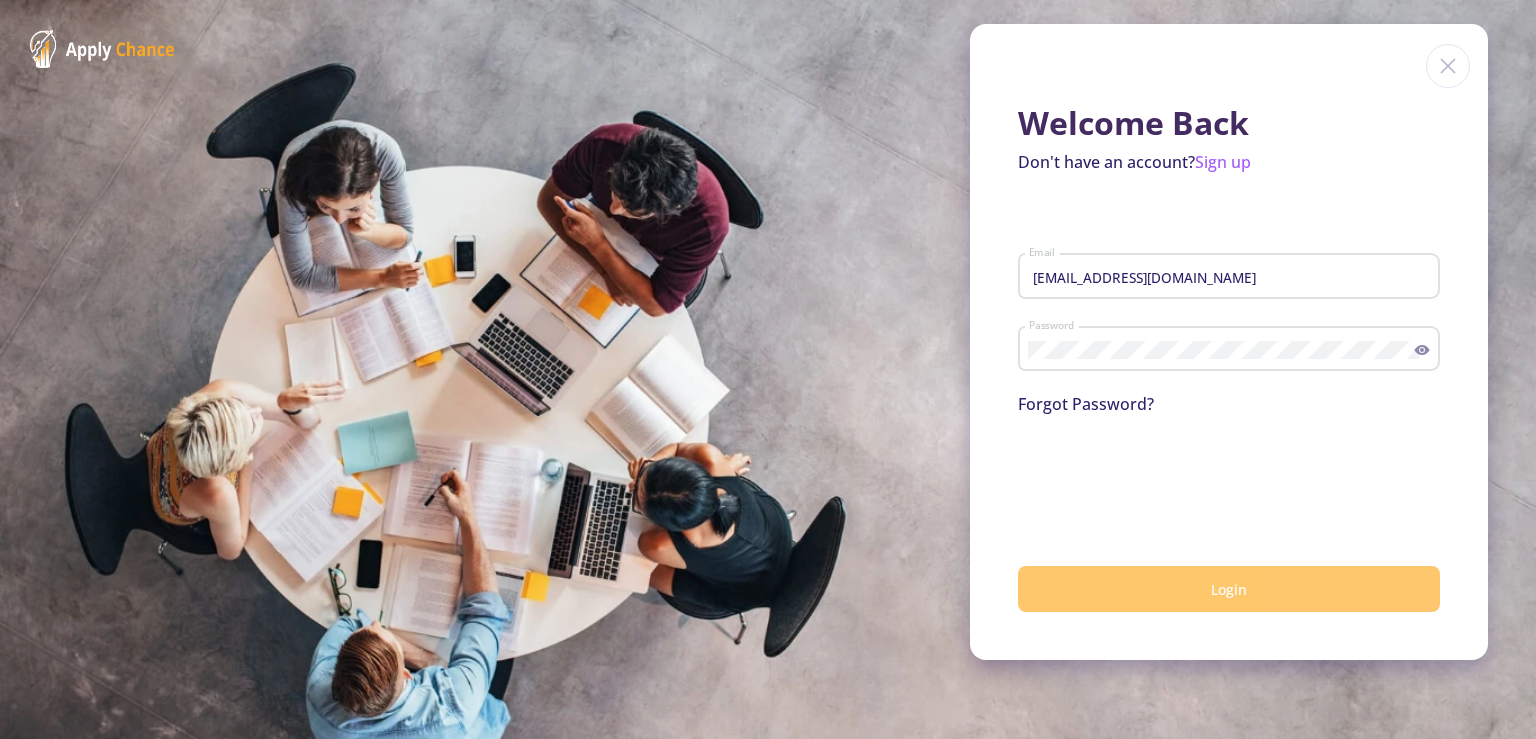 click on "Login" 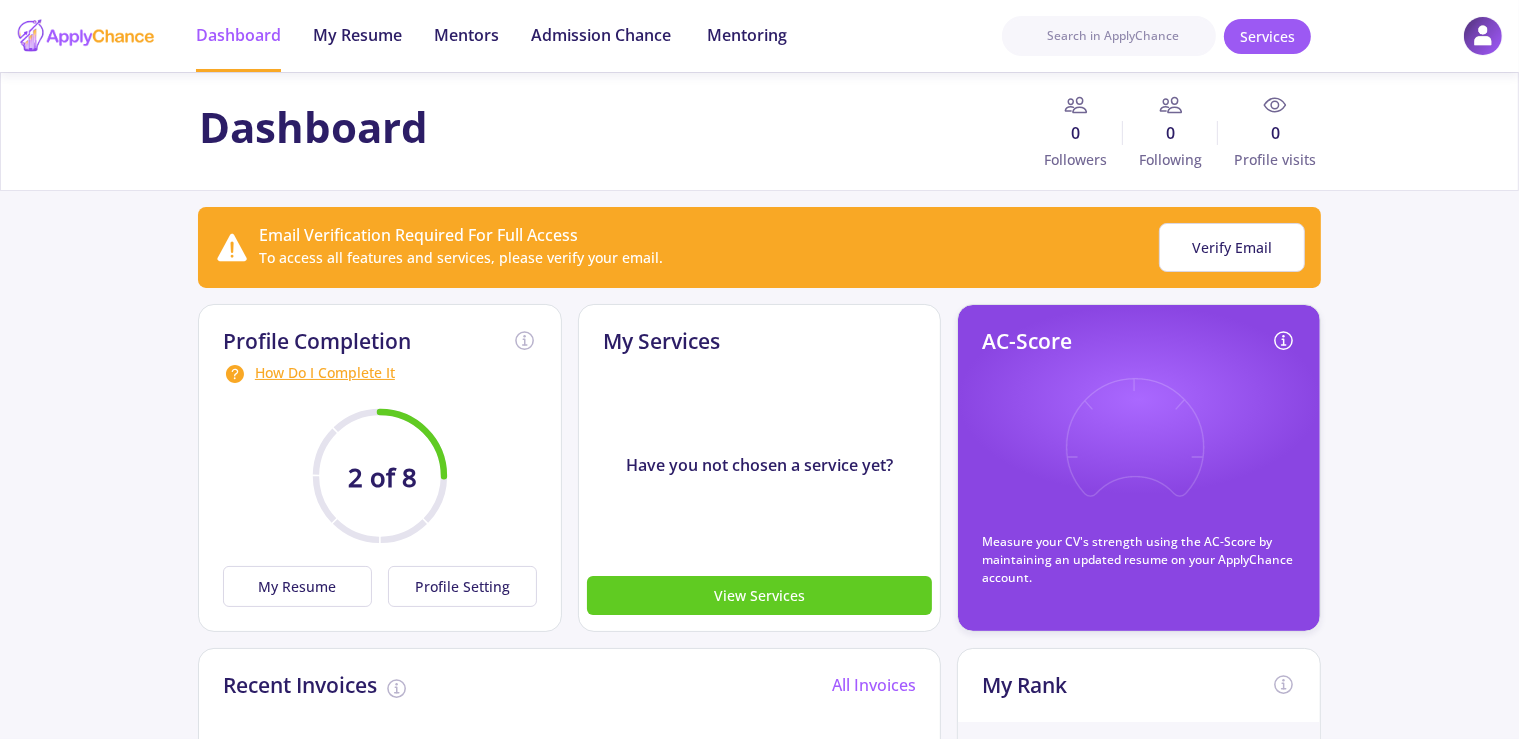 click on "Dashboard 0 Followers 0 Following 0 Profile visits" 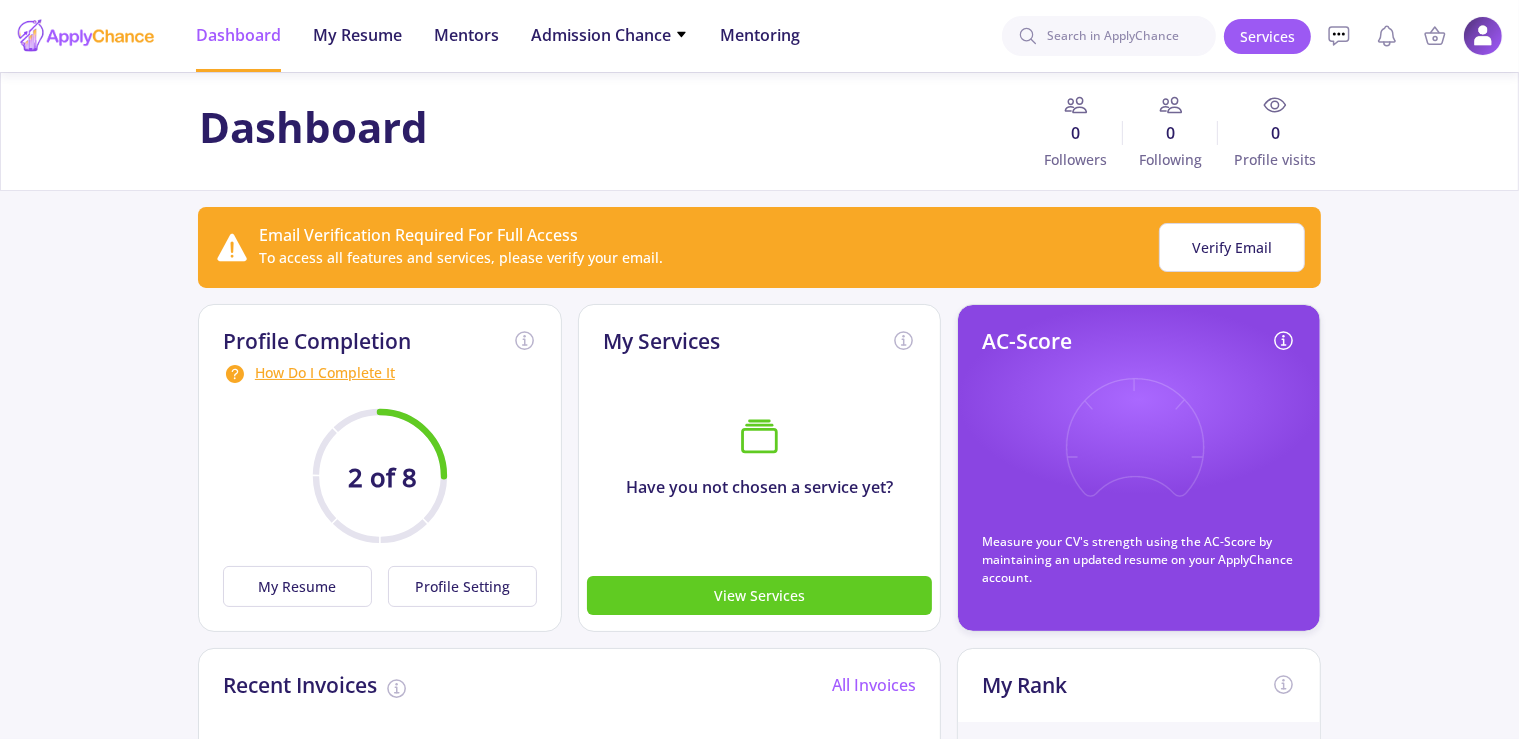 click on "Dashboard 0 Followers 0 Following 0 Profile visits" 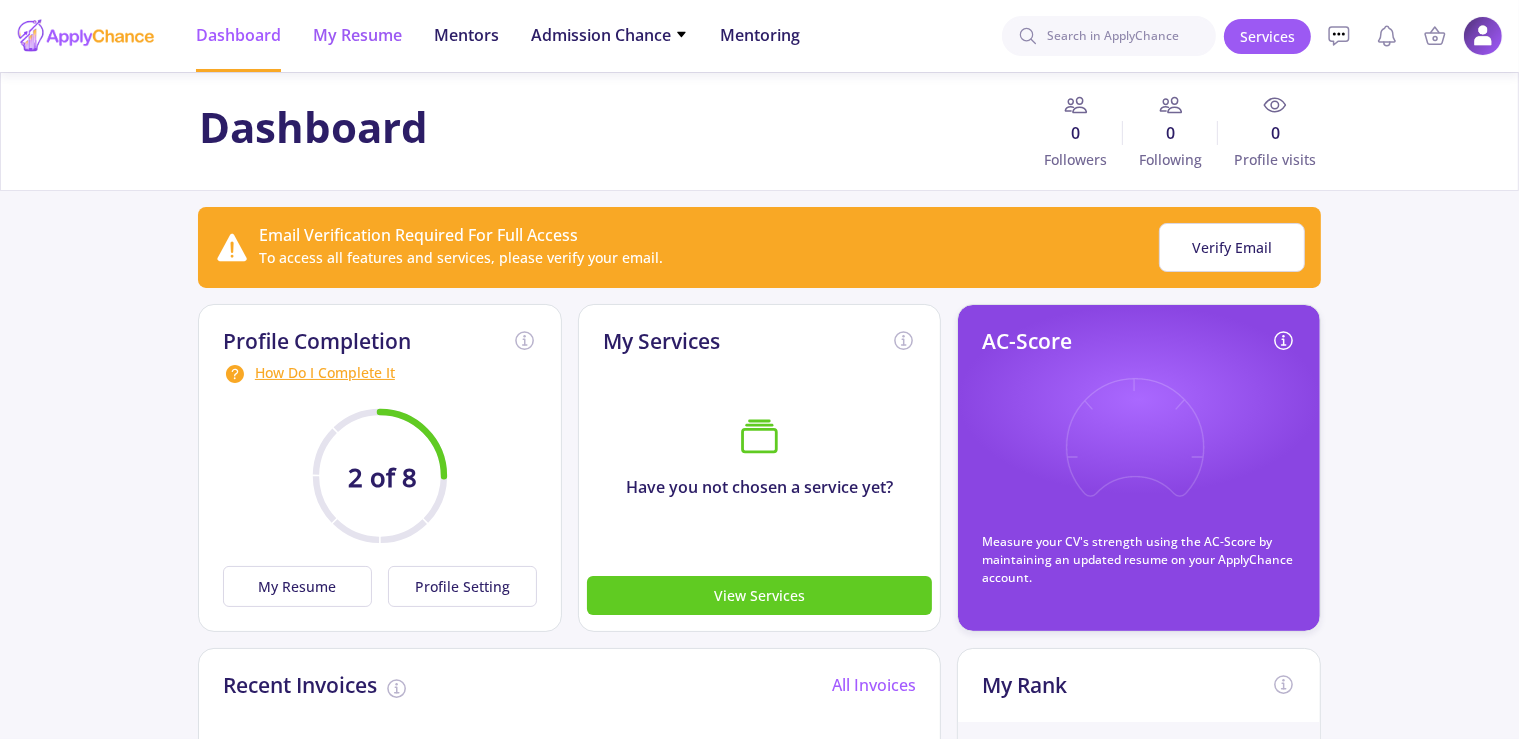 click on "My Resume" 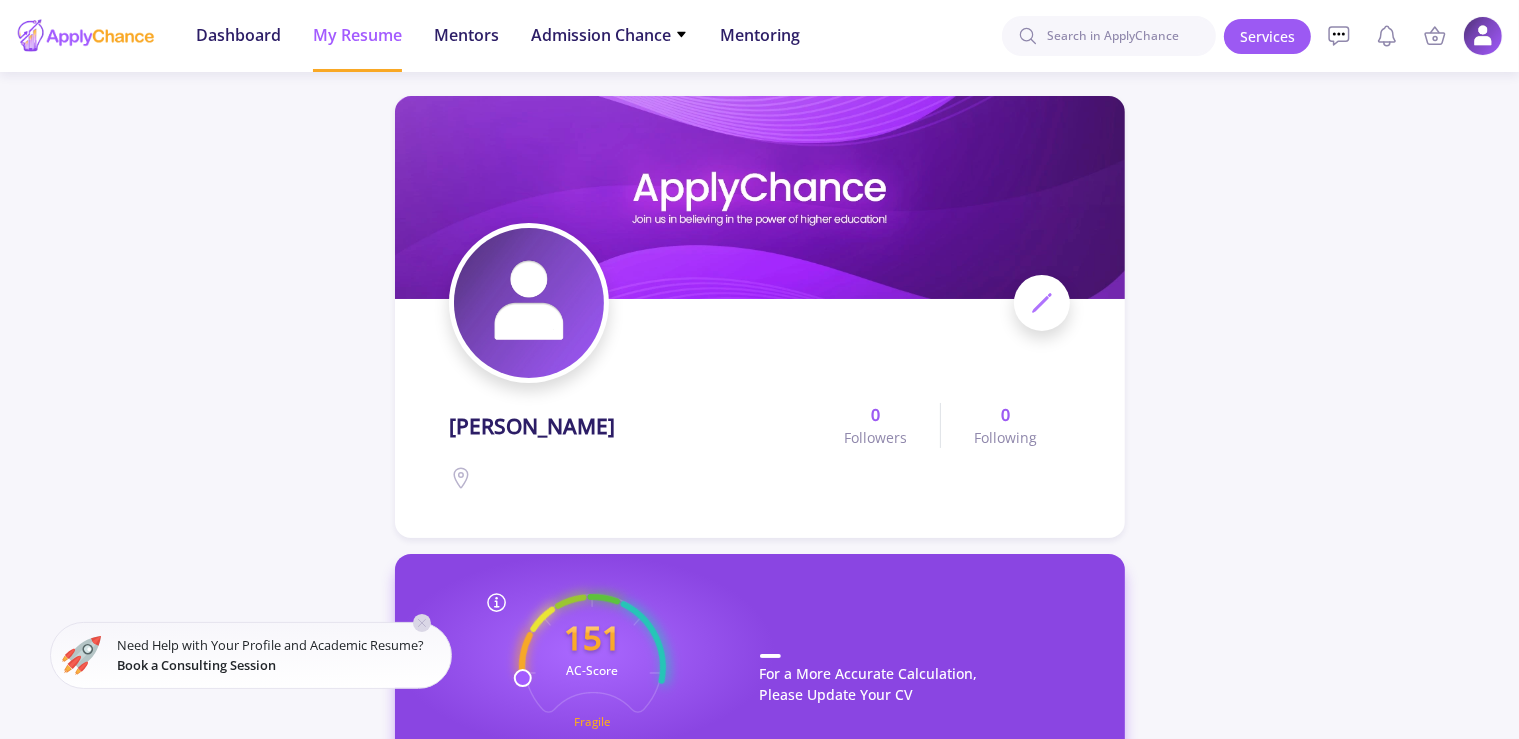 click on "[PERSON_NAME]  0 Followers 0 Following
151 AC-Score Fragile  By Completing Your CV, Find Out Your Ac-Score Based on Admission Metrics of Universities in a Specific Country.  Canada Set on My Profile For a More Accurate Calculation, Please Update Your CV By Completing Your CV, Find Out Your Ac-Score Based on Admission Metrics Of Universities in a Specific Country. What is AC-Score?  Ac-Score is a Number Between 150-850 Representing Your Entire Academic Activities. This Number Not Only Gives You a Vision of Your Strengths and Weaknesses in Your Academic Background but Also Helps You Compare Yourself with Other Competitors in This Domain.   OK  My CV Information Education 0 Degrees on Your Profile Education Details Degree Major Country" 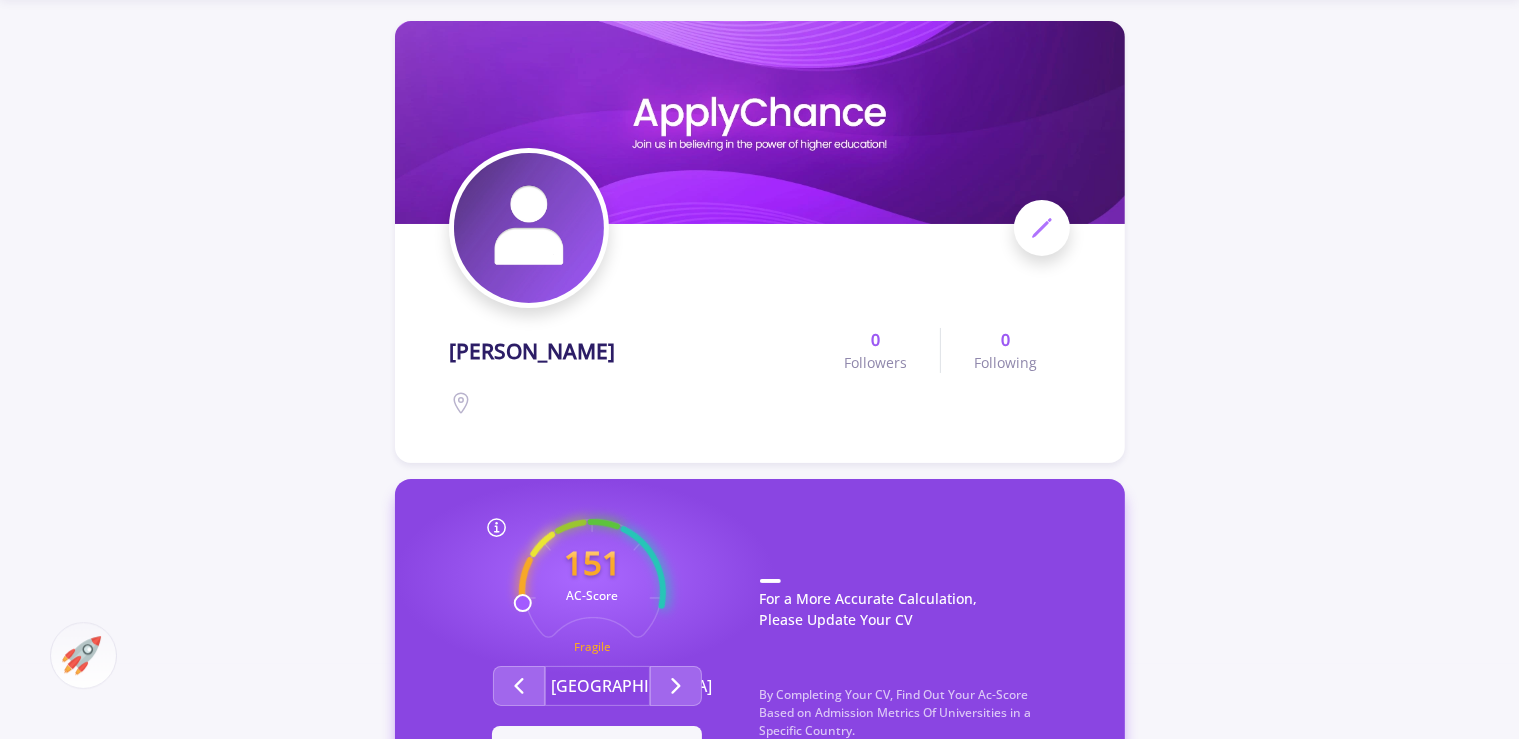 scroll, scrollTop: 105, scrollLeft: 0, axis: vertical 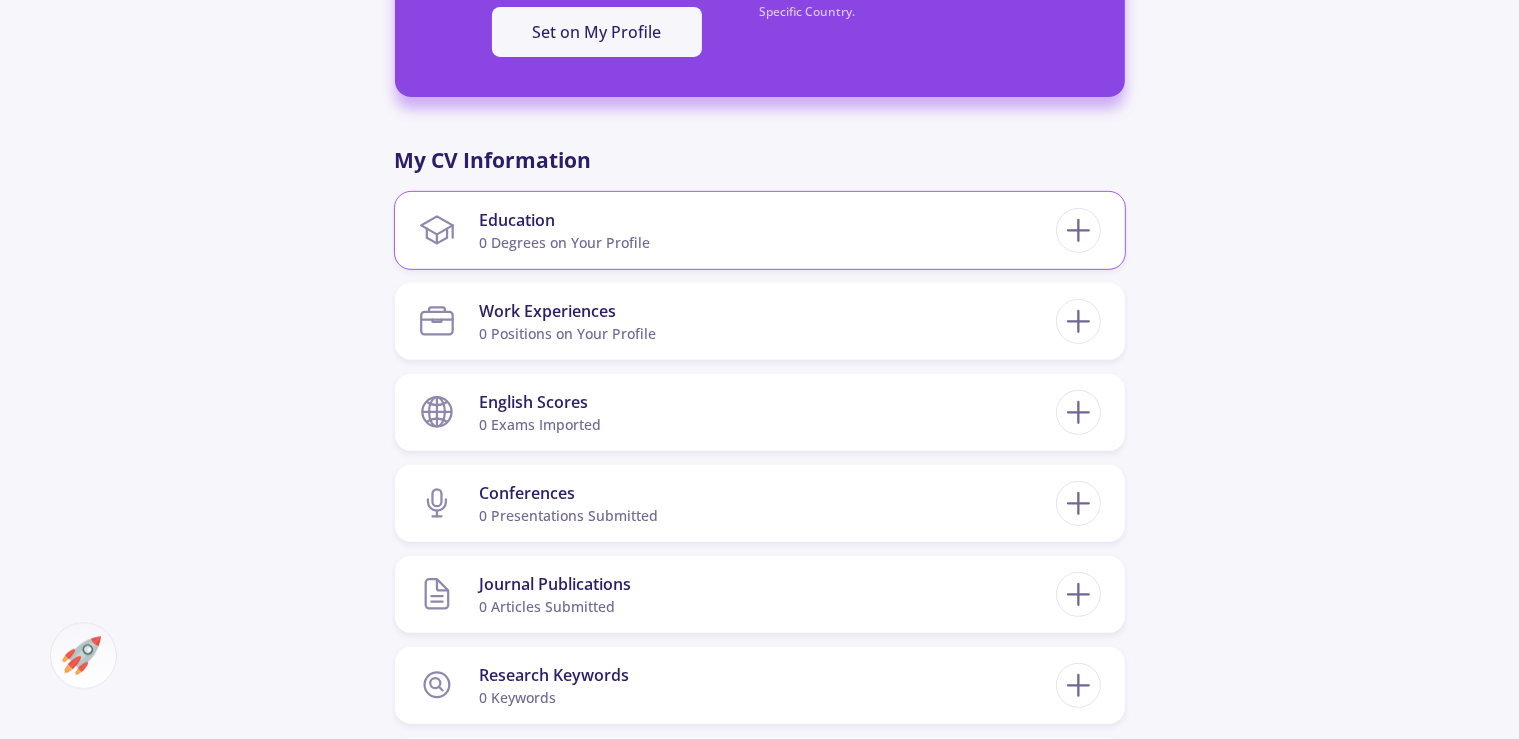 click on "Education 0 Degrees on Your Profile" at bounding box center (737, 230) 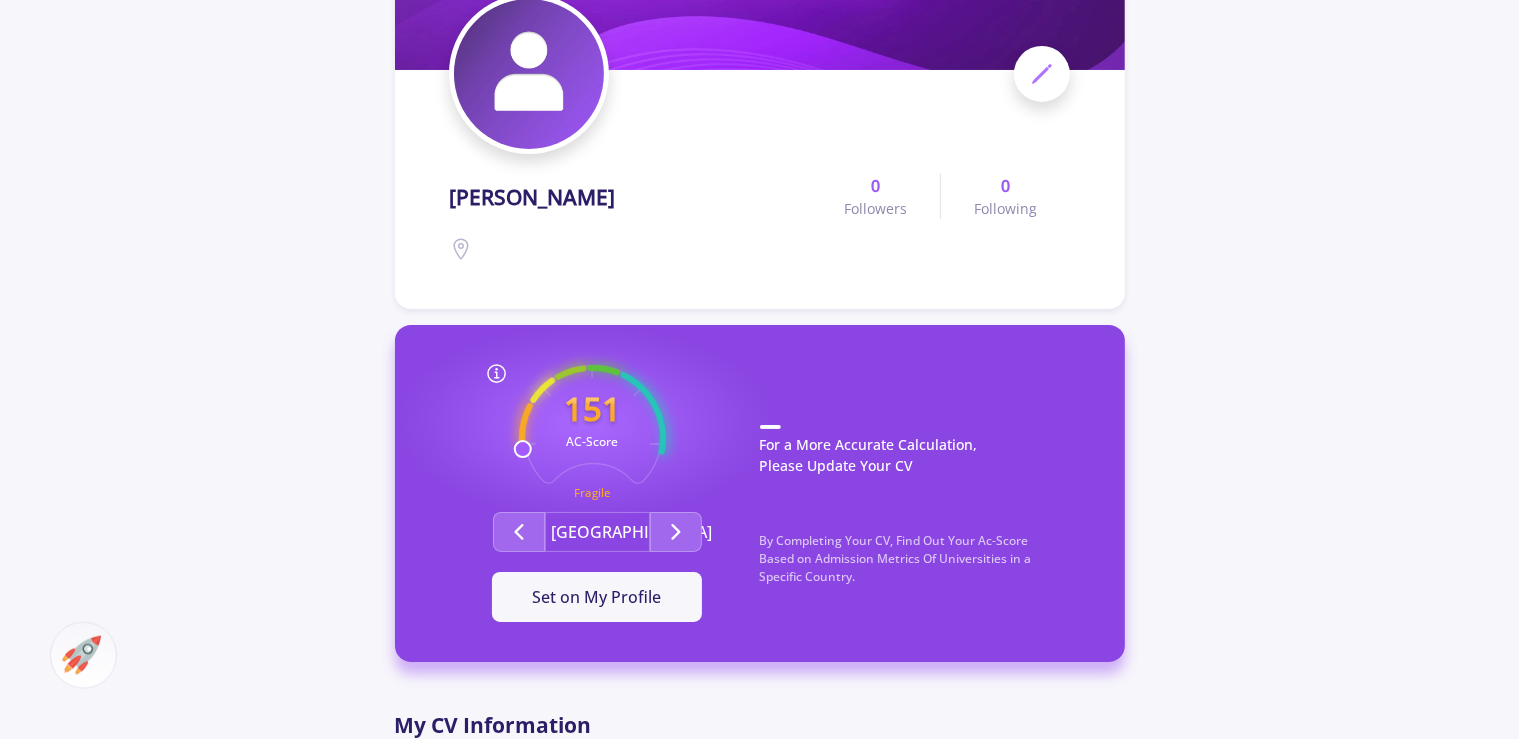 scroll, scrollTop: 422, scrollLeft: 0, axis: vertical 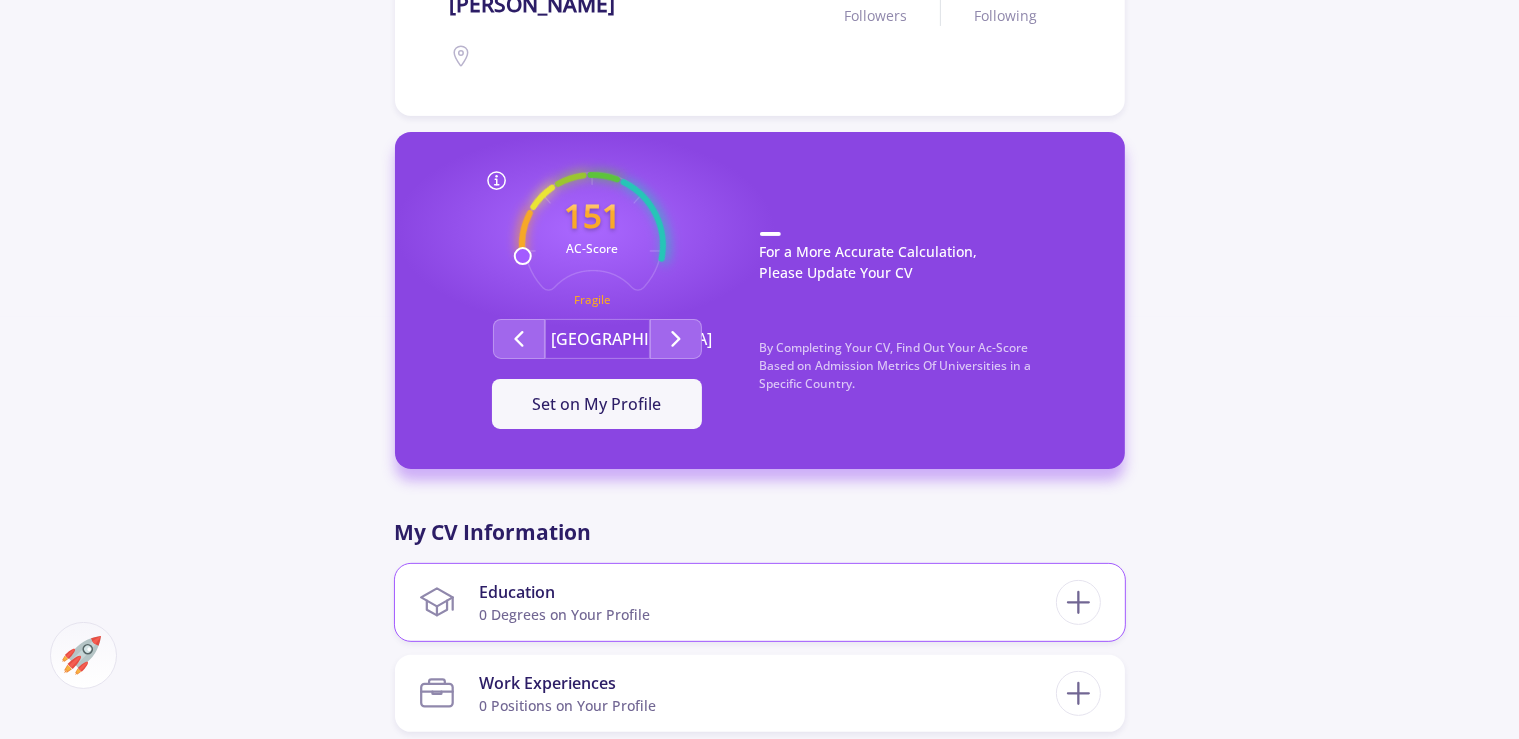 click on "Education" at bounding box center [564, 592] 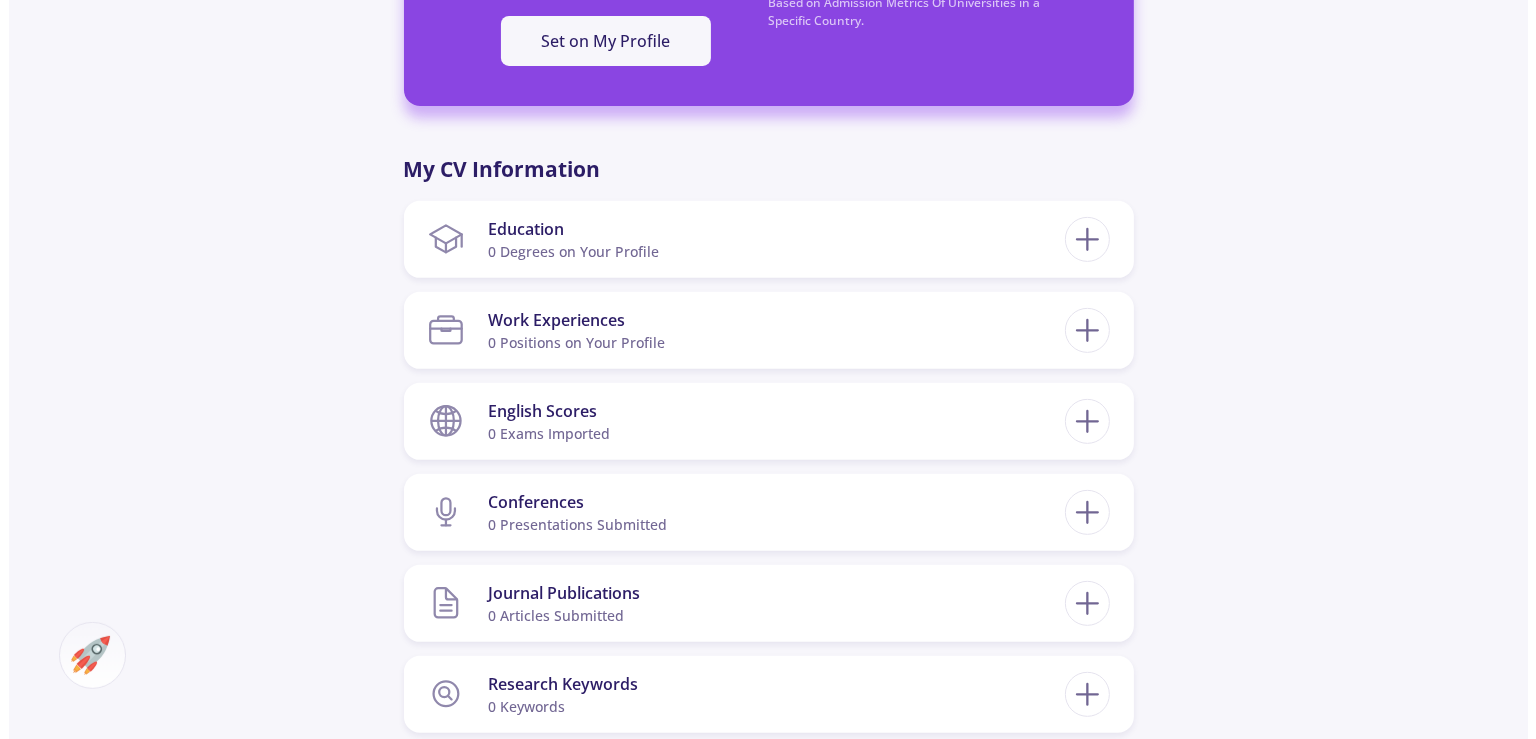 scroll, scrollTop: 772, scrollLeft: 0, axis: vertical 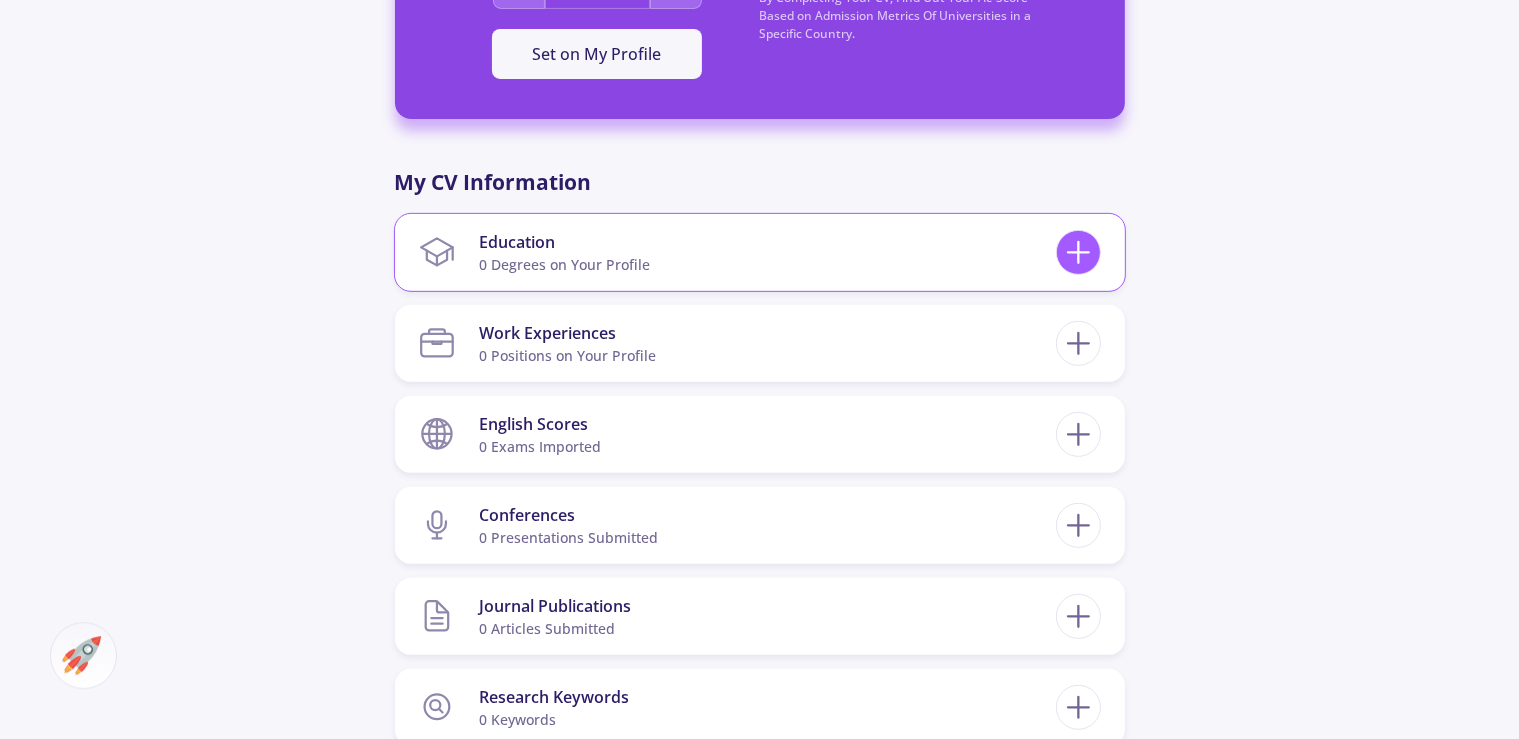 click 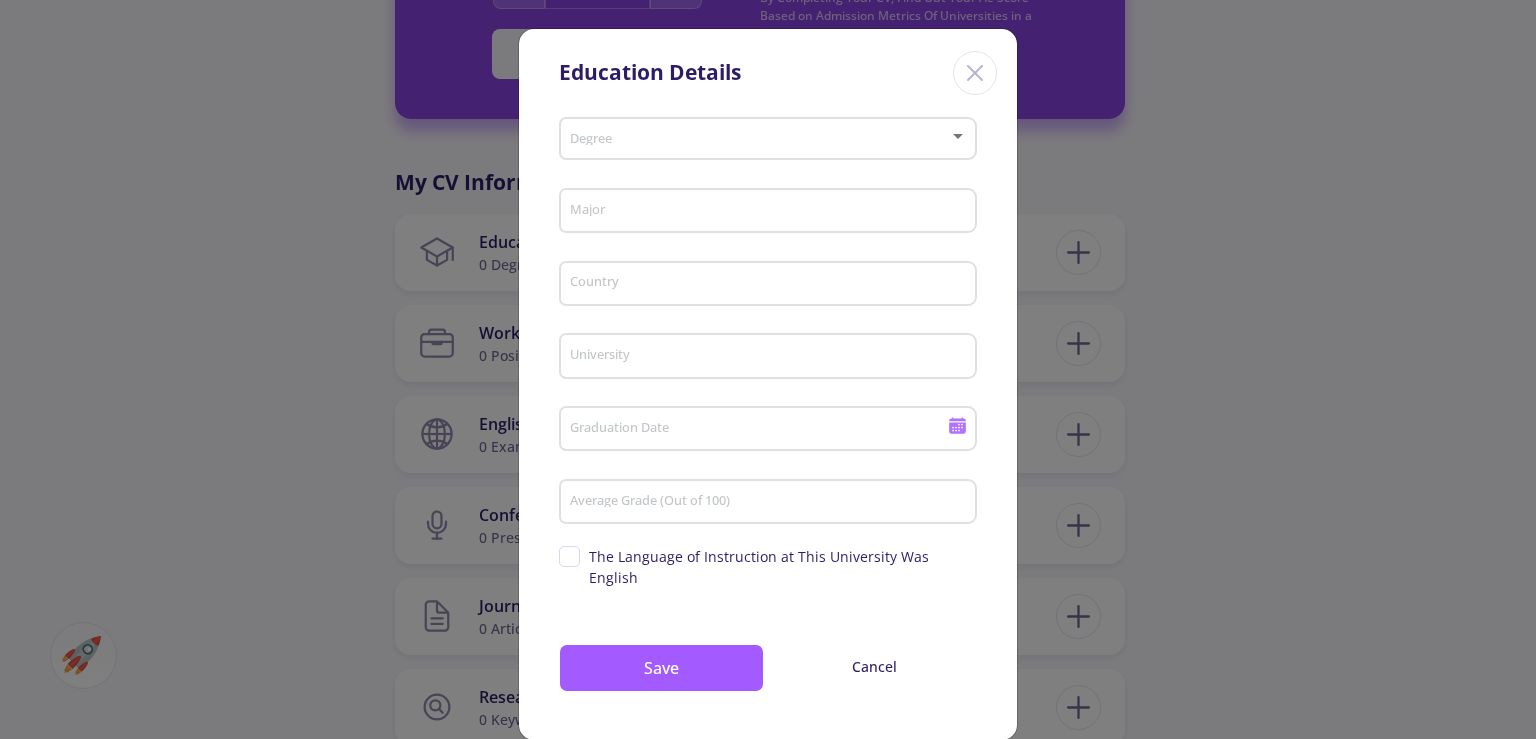 click at bounding box center [762, 139] 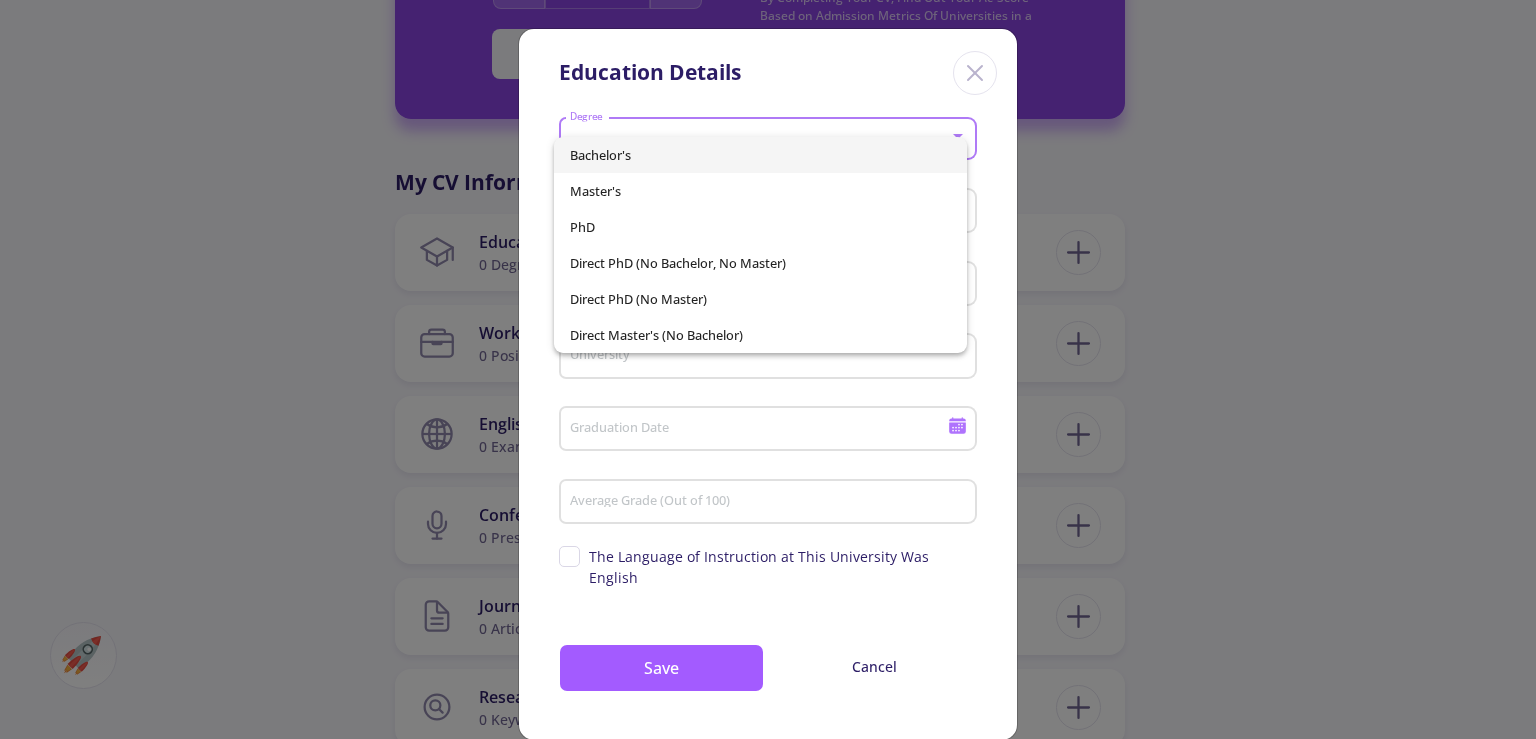 click on "Bachelor's" at bounding box center (760, 155) 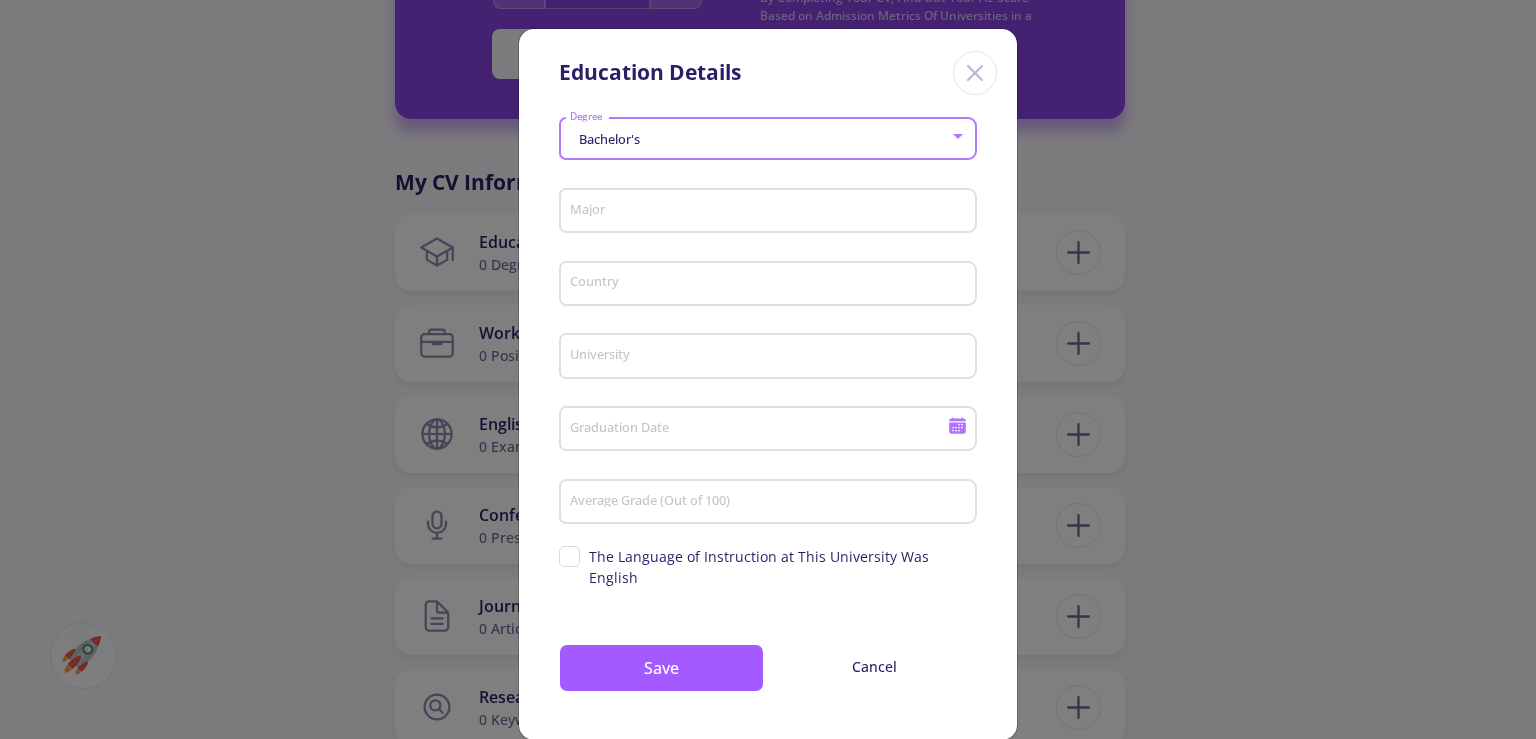 click on "Major" at bounding box center [771, 212] 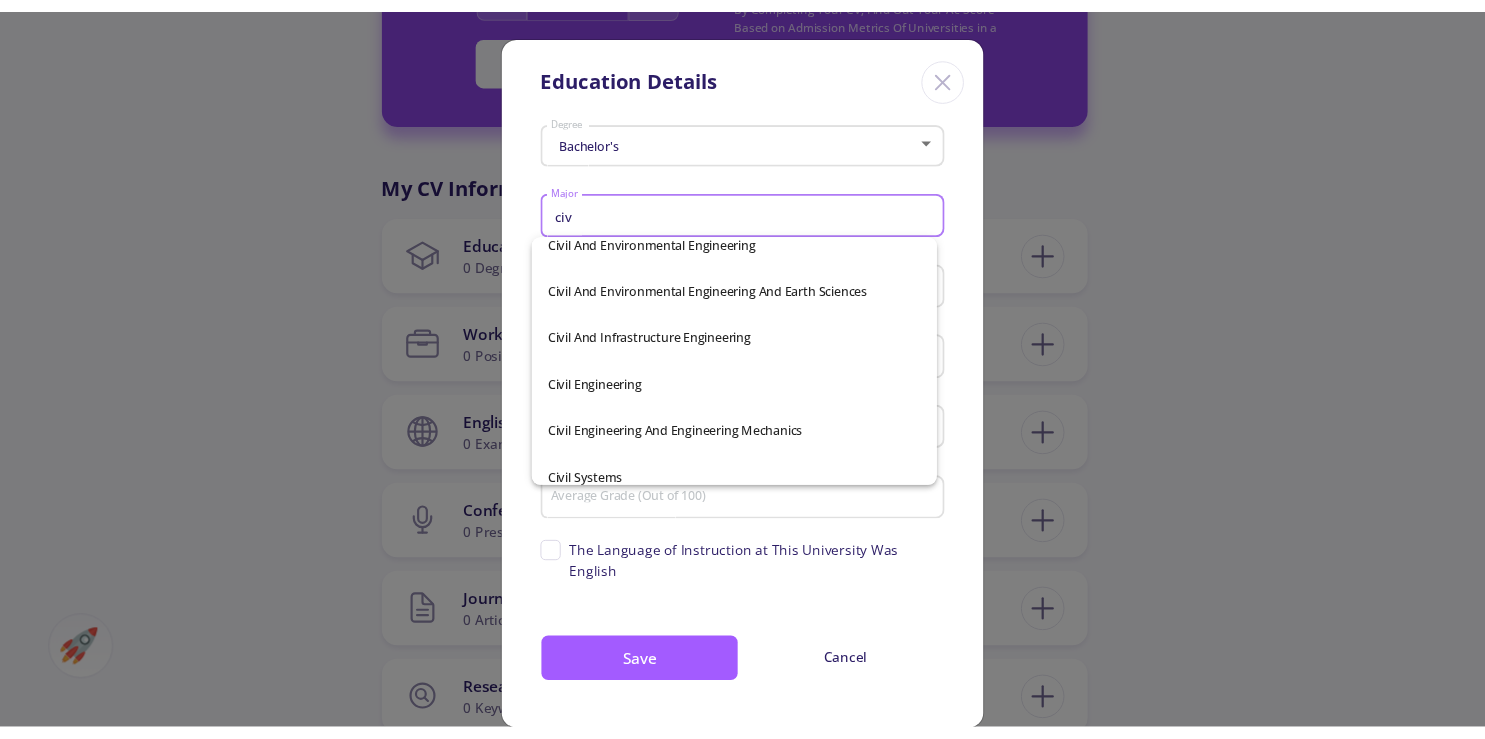 scroll, scrollTop: 217, scrollLeft: 0, axis: vertical 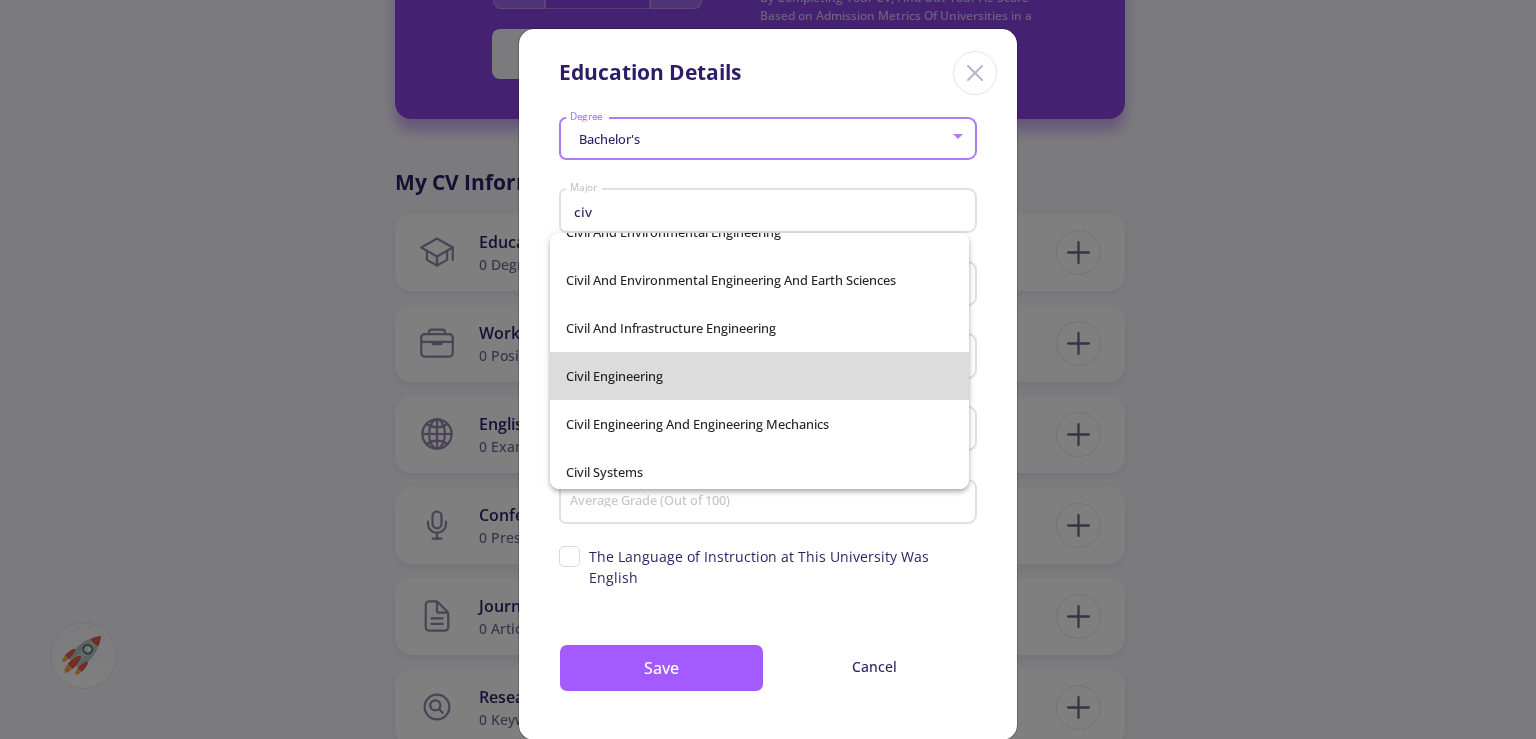 click on "Civil Engineering" at bounding box center (759, 376) 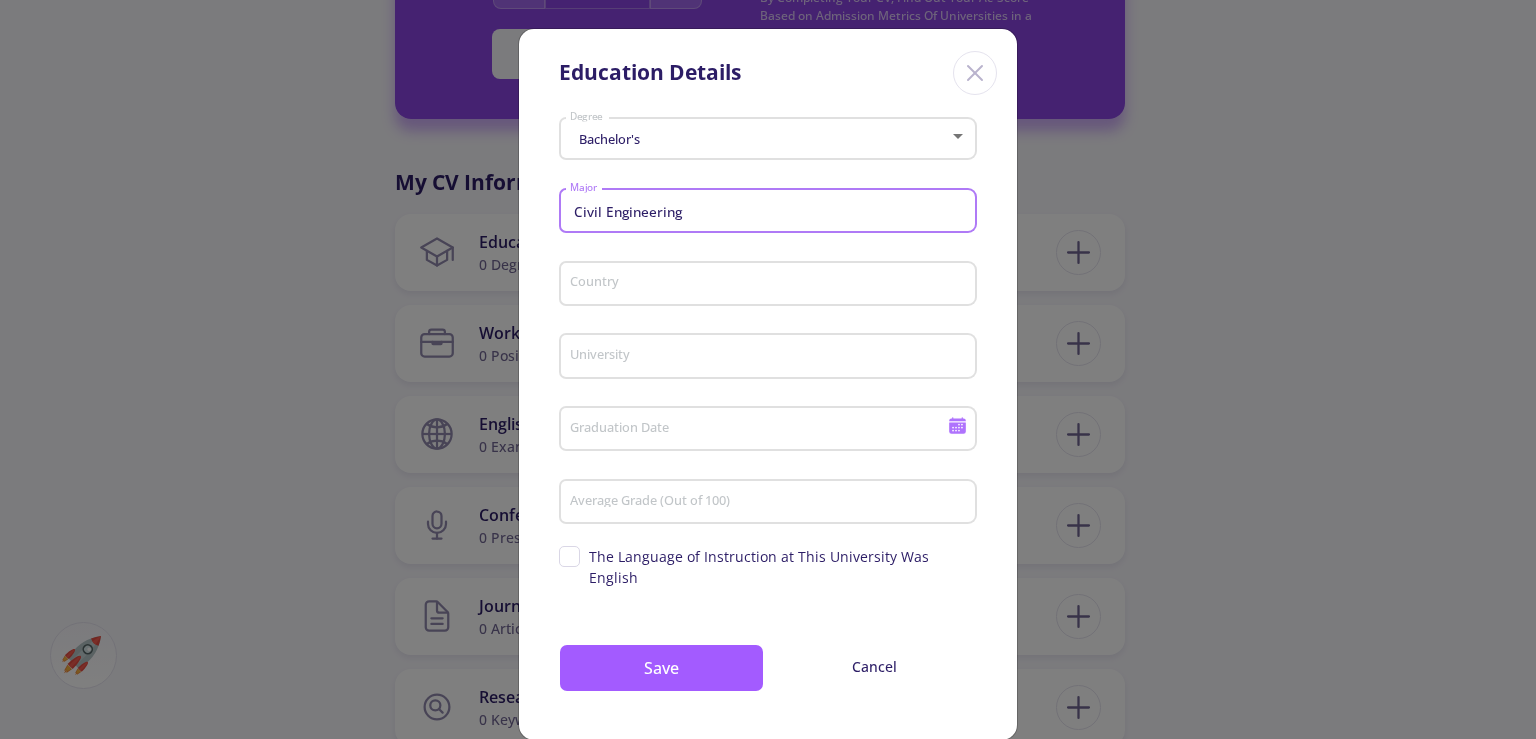 click on "Country" 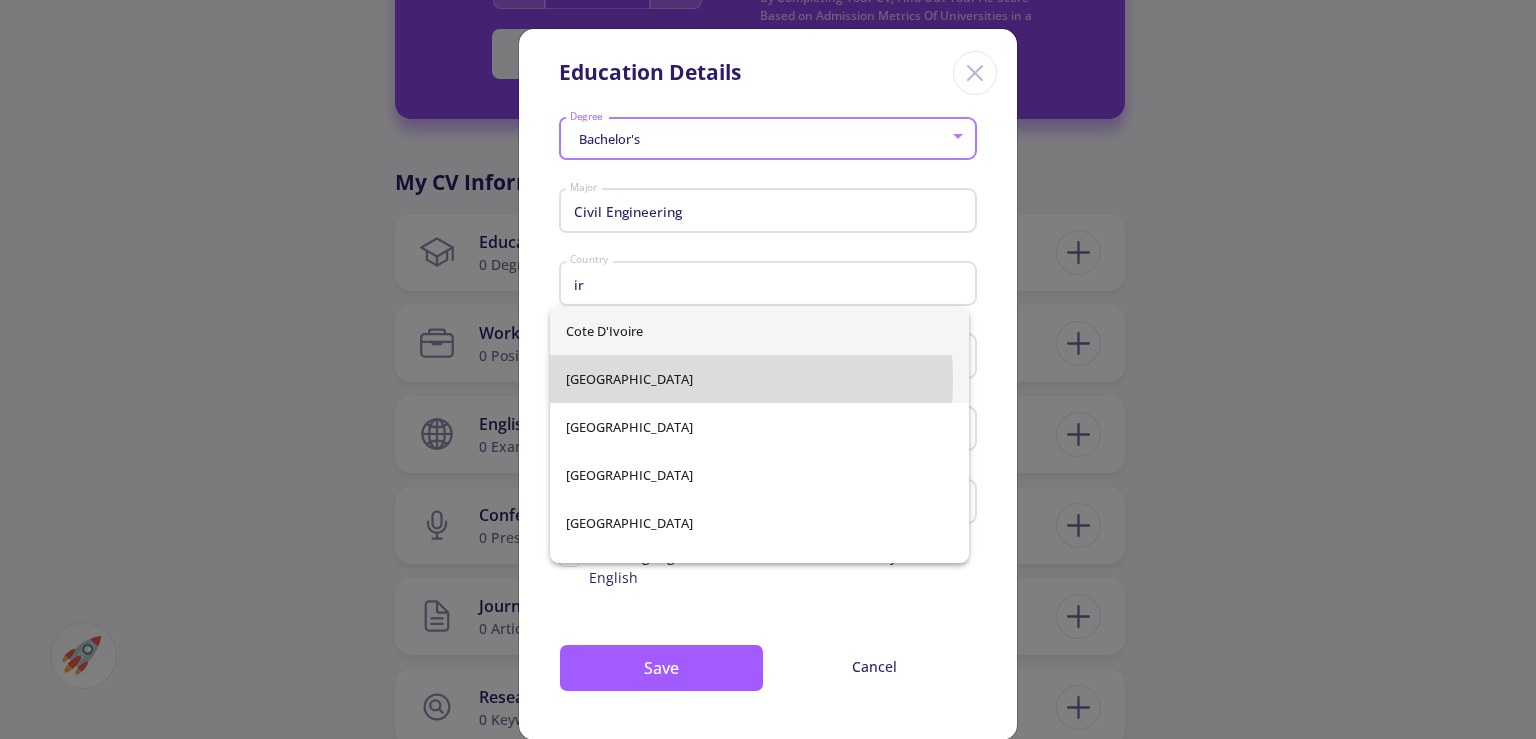 click on "[GEOGRAPHIC_DATA]" at bounding box center [759, 379] 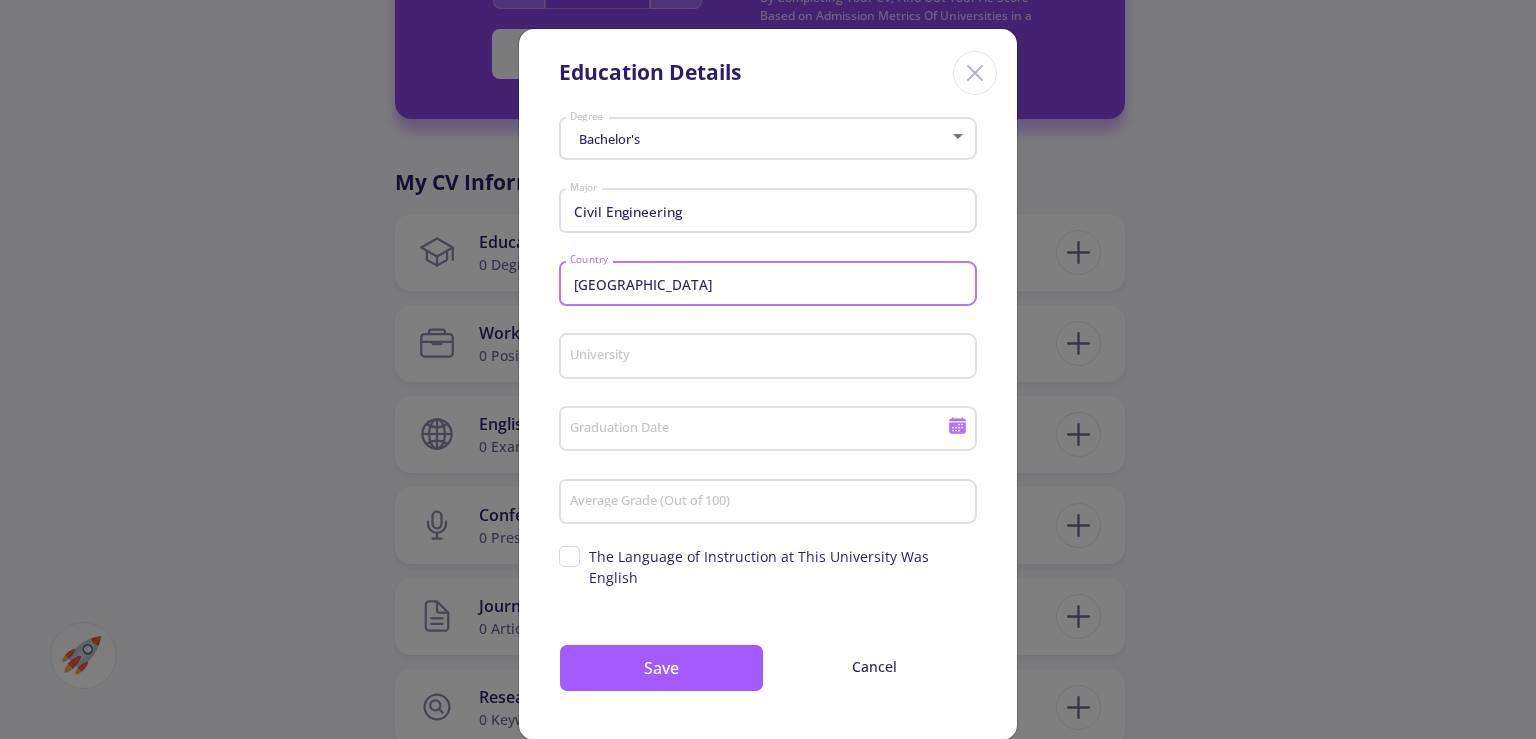 click on "University" 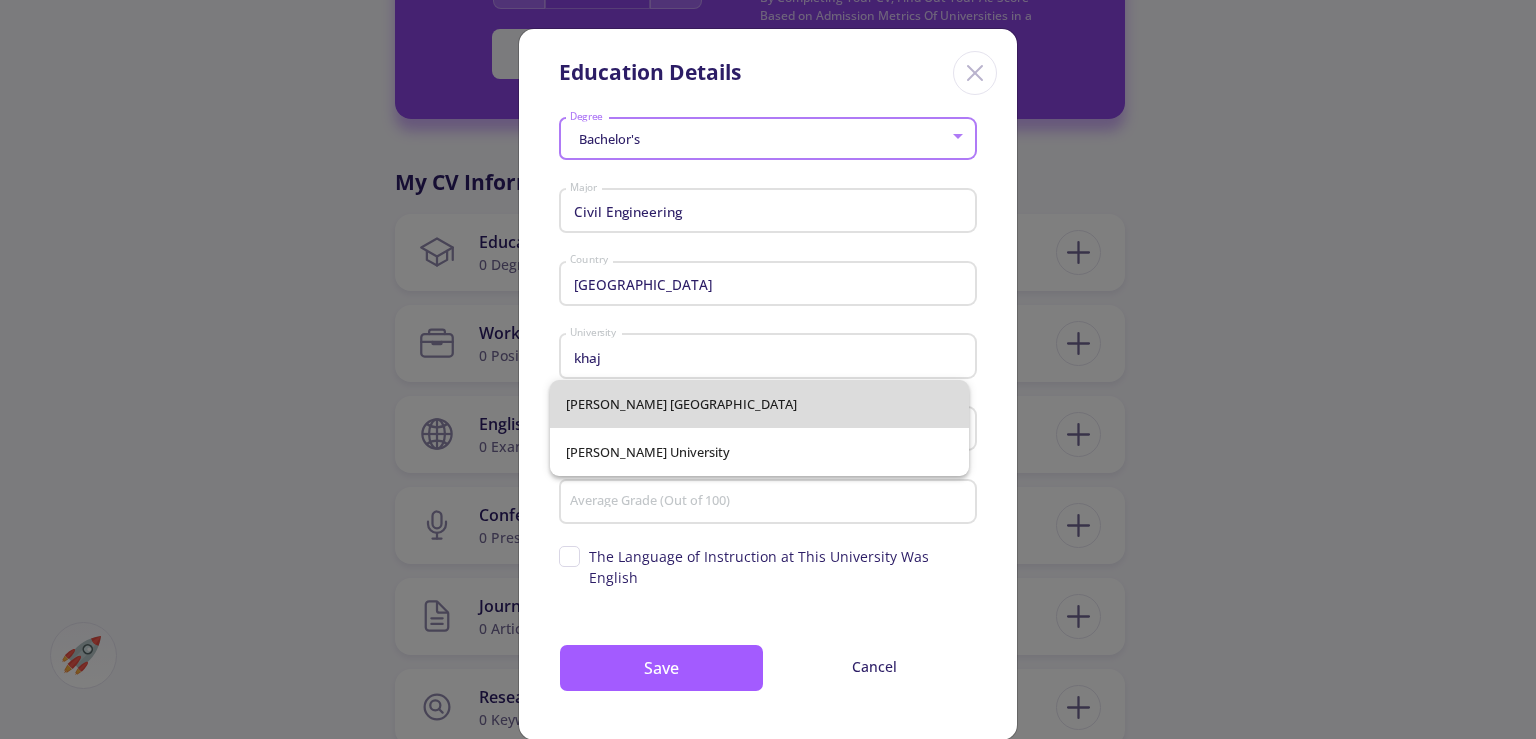 click on "[PERSON_NAME] [GEOGRAPHIC_DATA]" at bounding box center (759, 404) 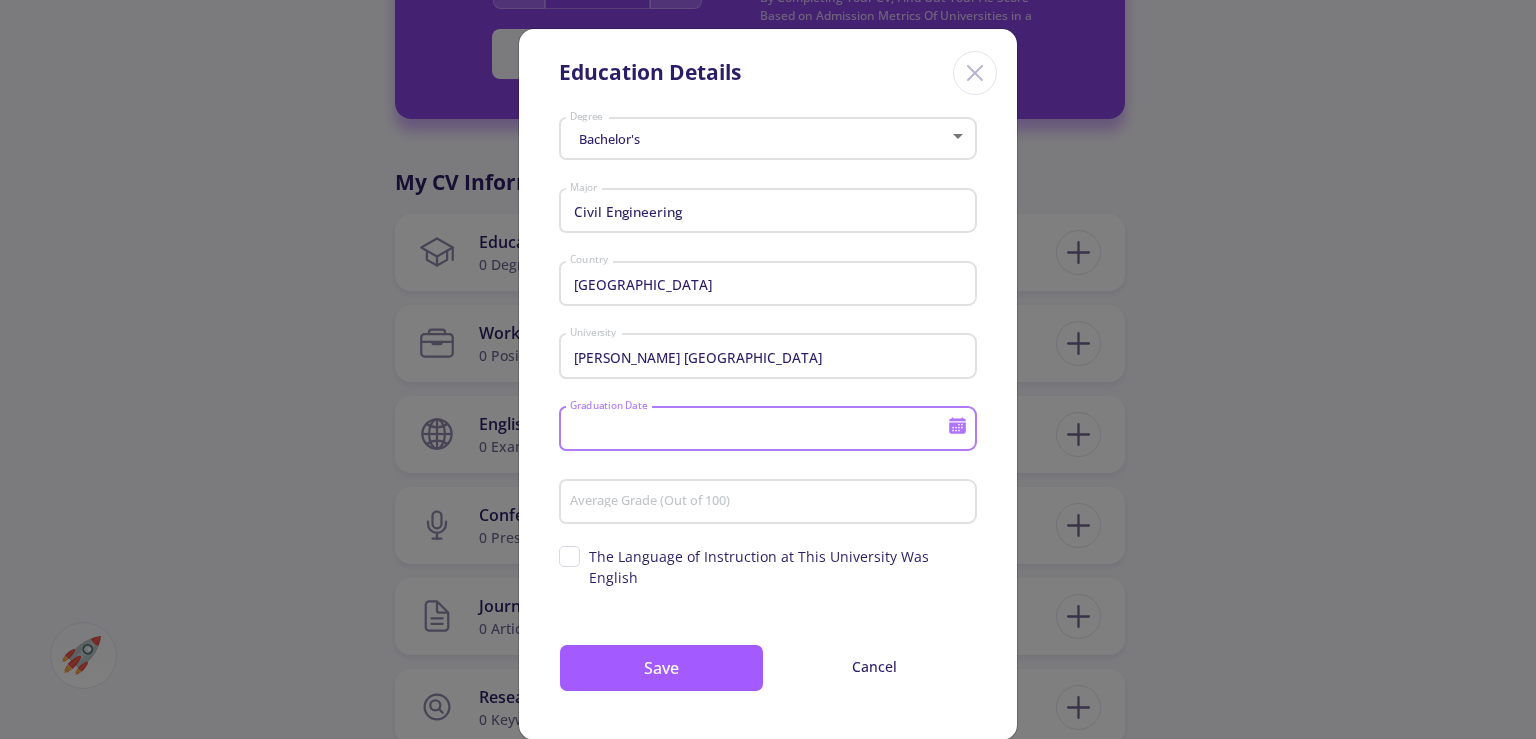 click on "Graduation Date" at bounding box center [761, 430] 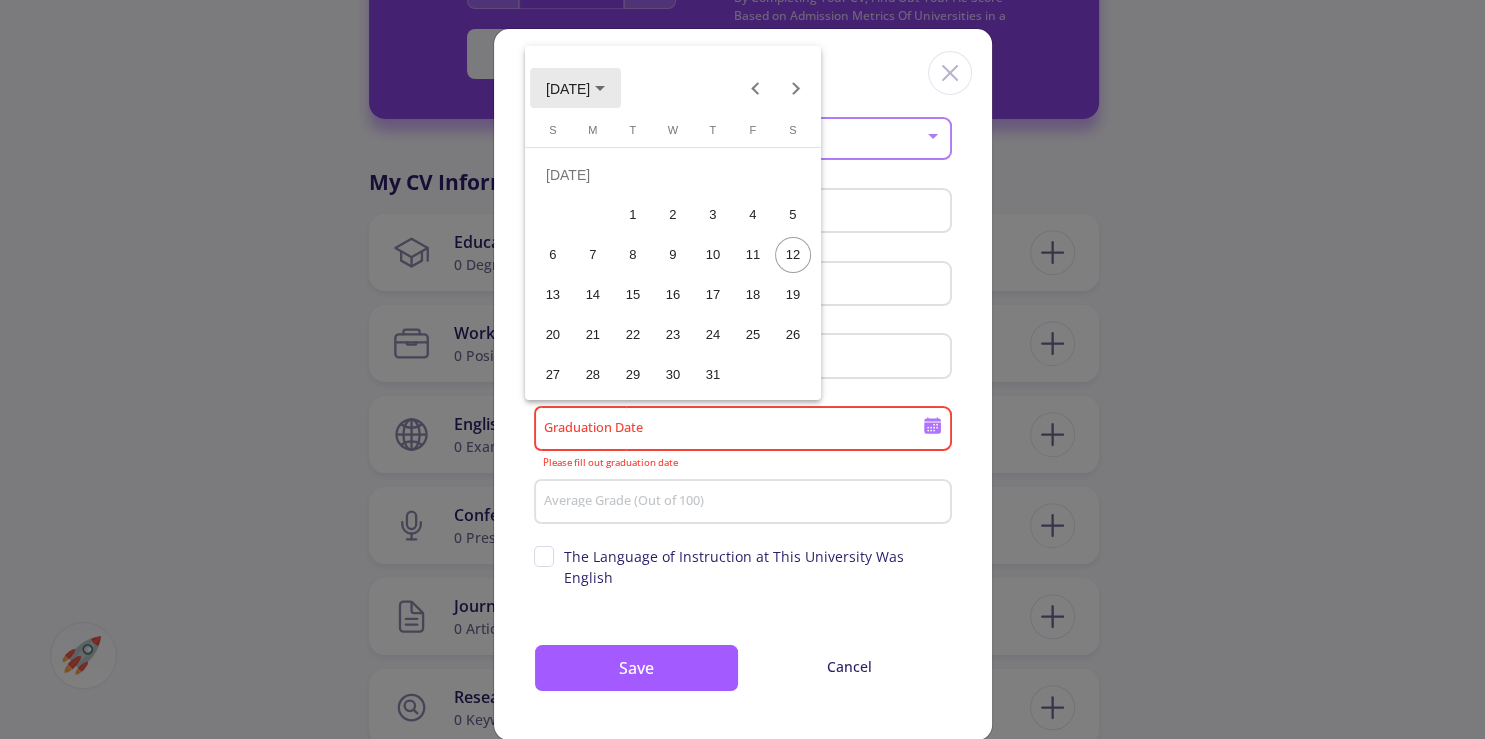 click on "[DATE]" at bounding box center [568, 89] 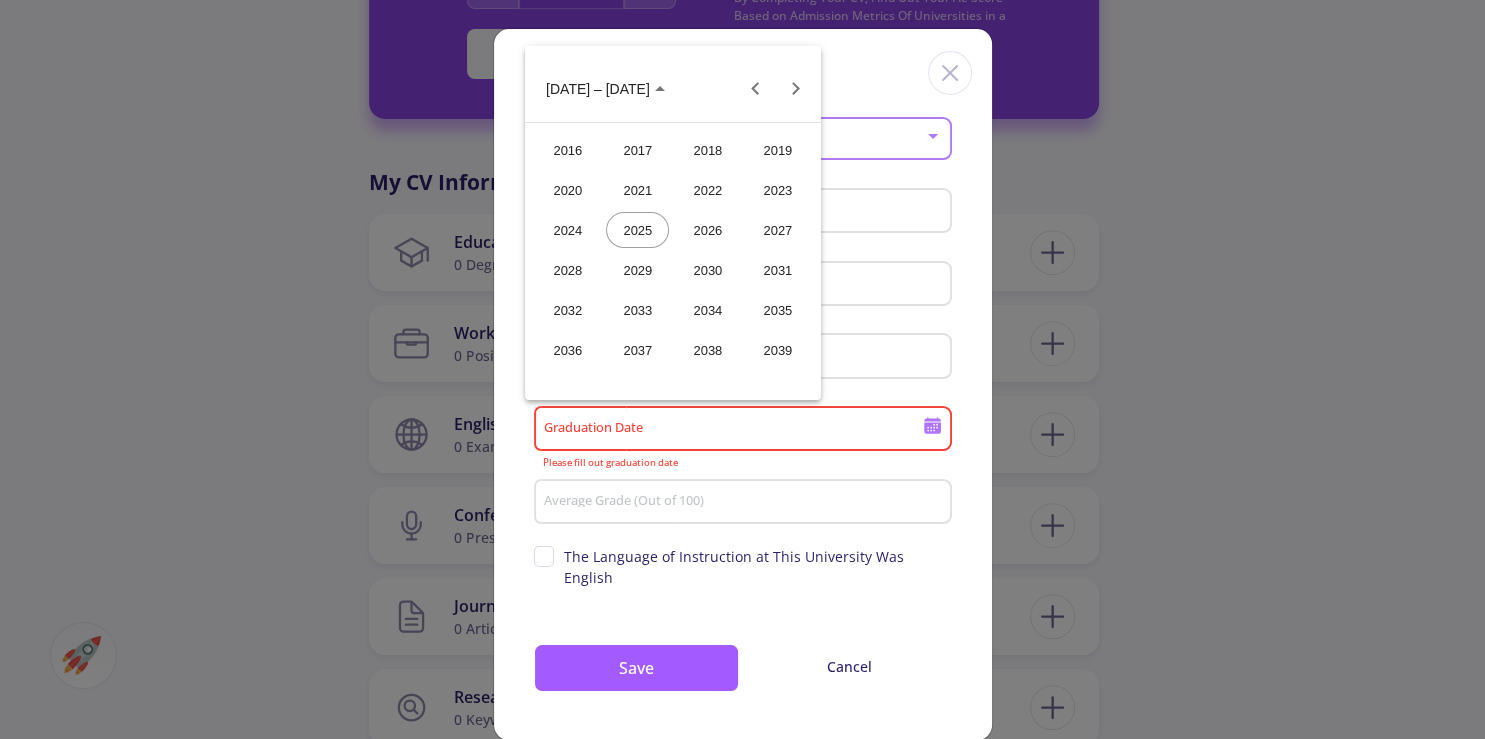 click on "2023" at bounding box center (777, 190) 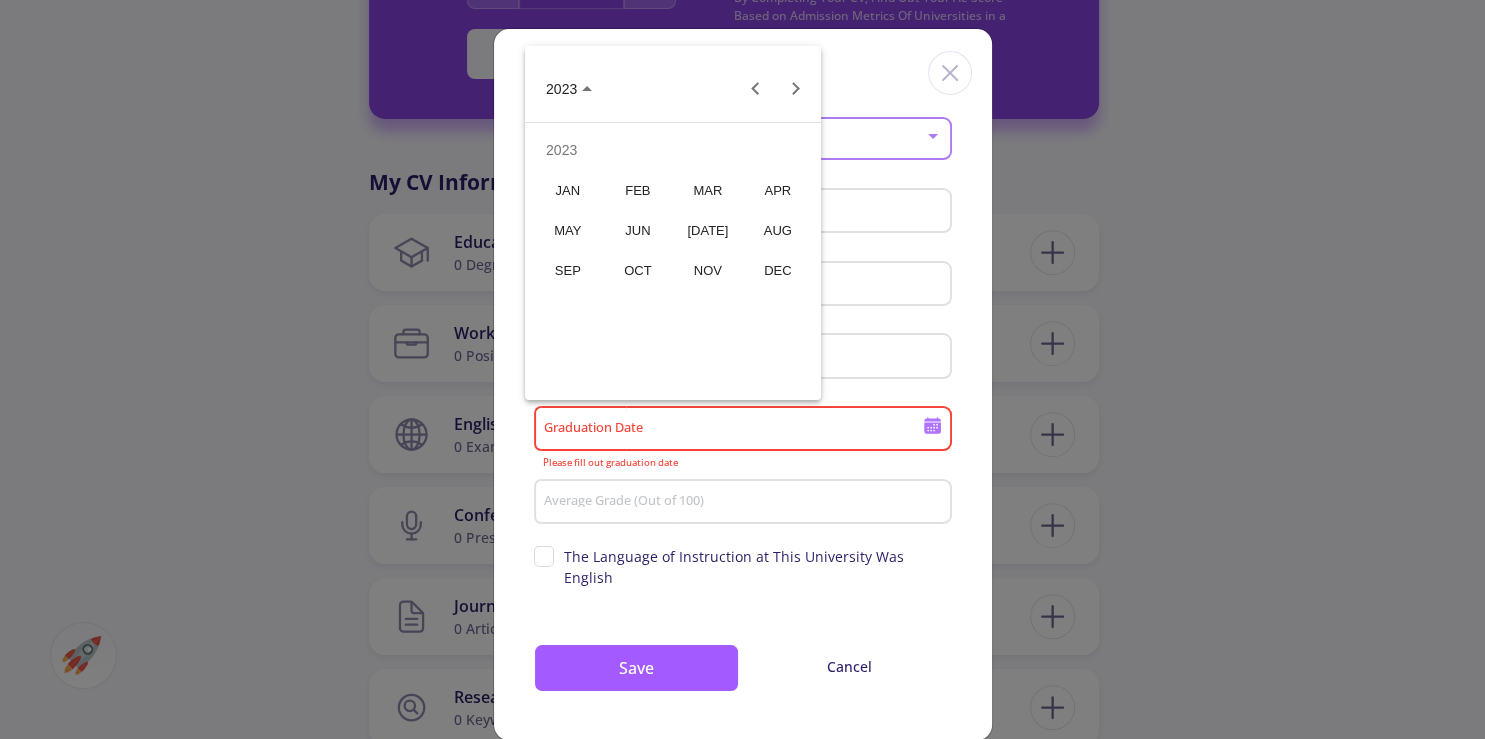 click on "[DATE]" at bounding box center [707, 230] 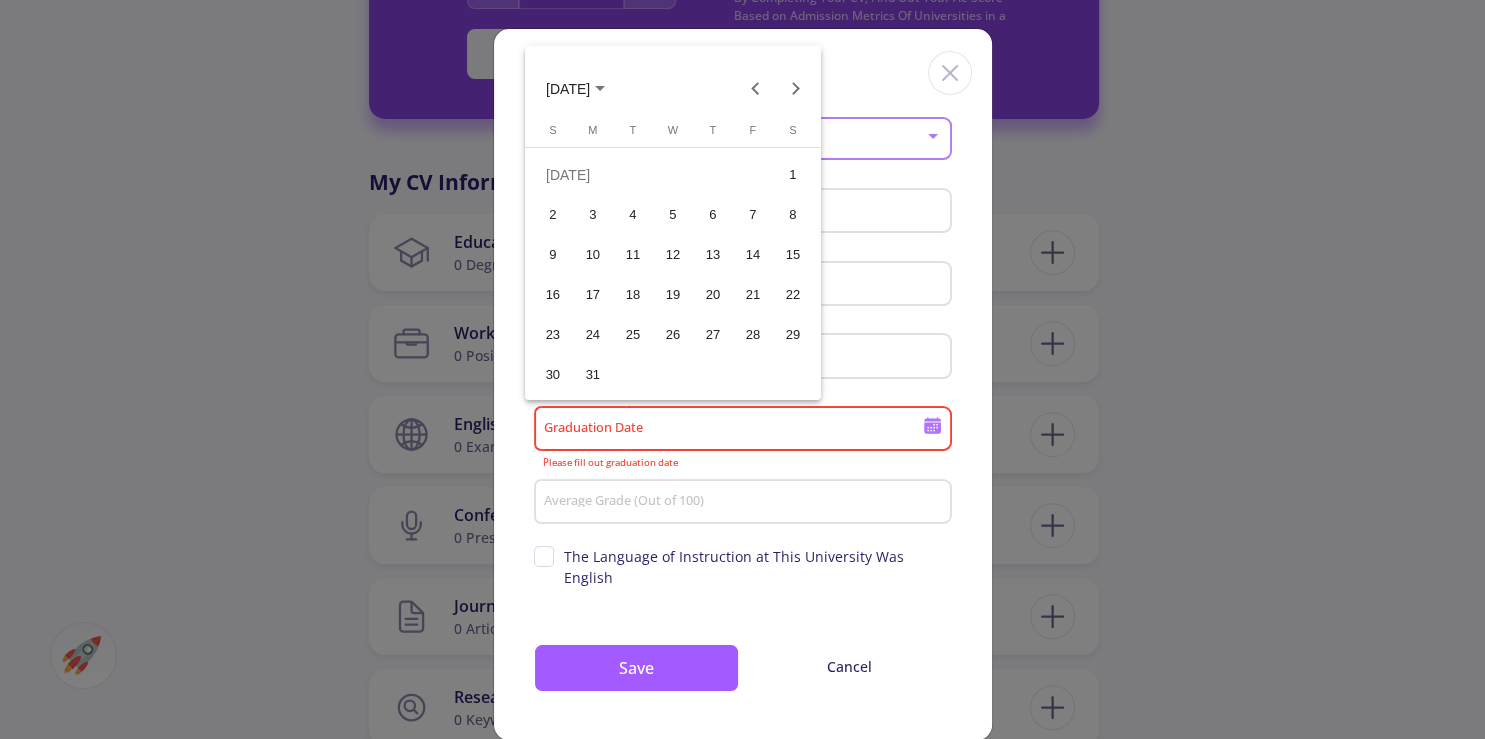 click on "5" at bounding box center [673, 215] 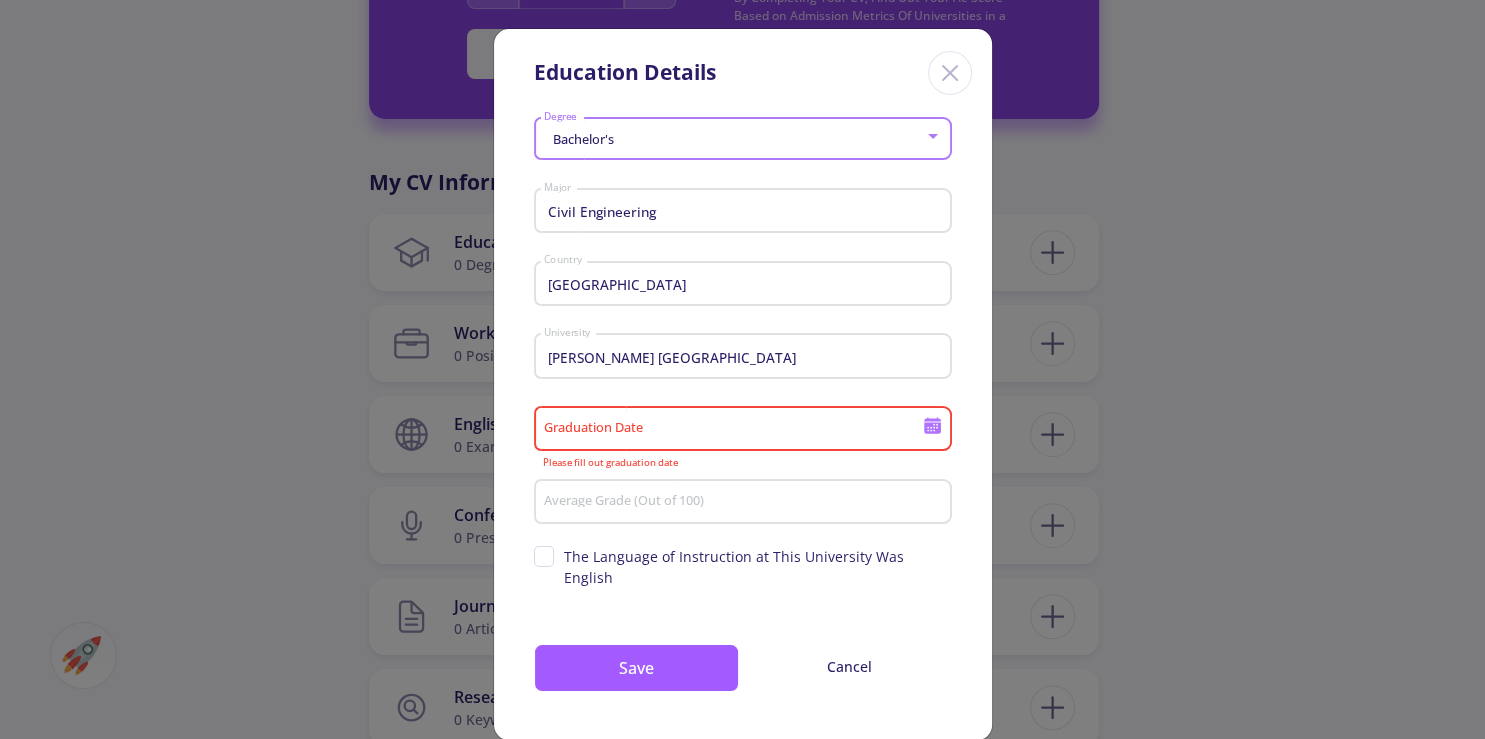 type on "[DATE]" 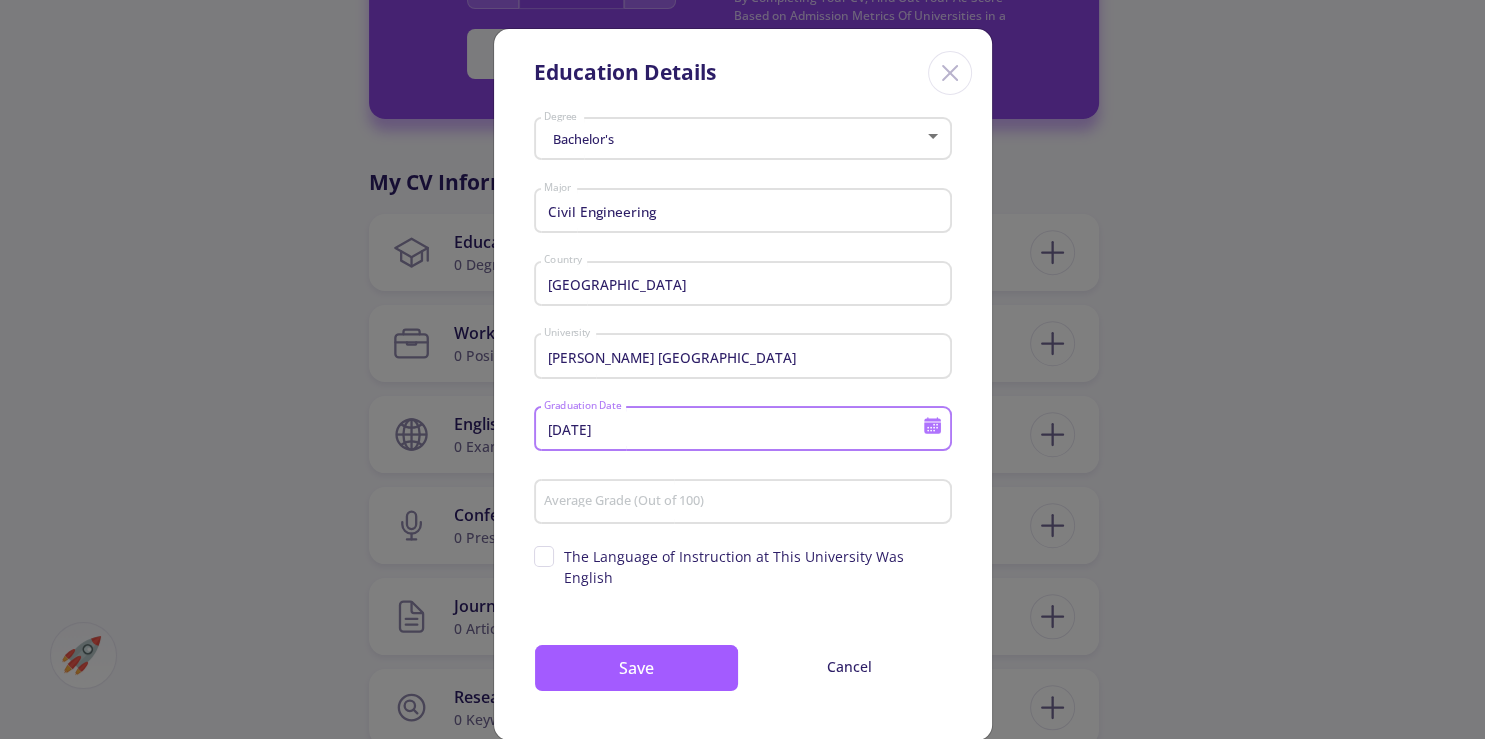 click on "Average Grade (Out of 100)" at bounding box center (745, 503) 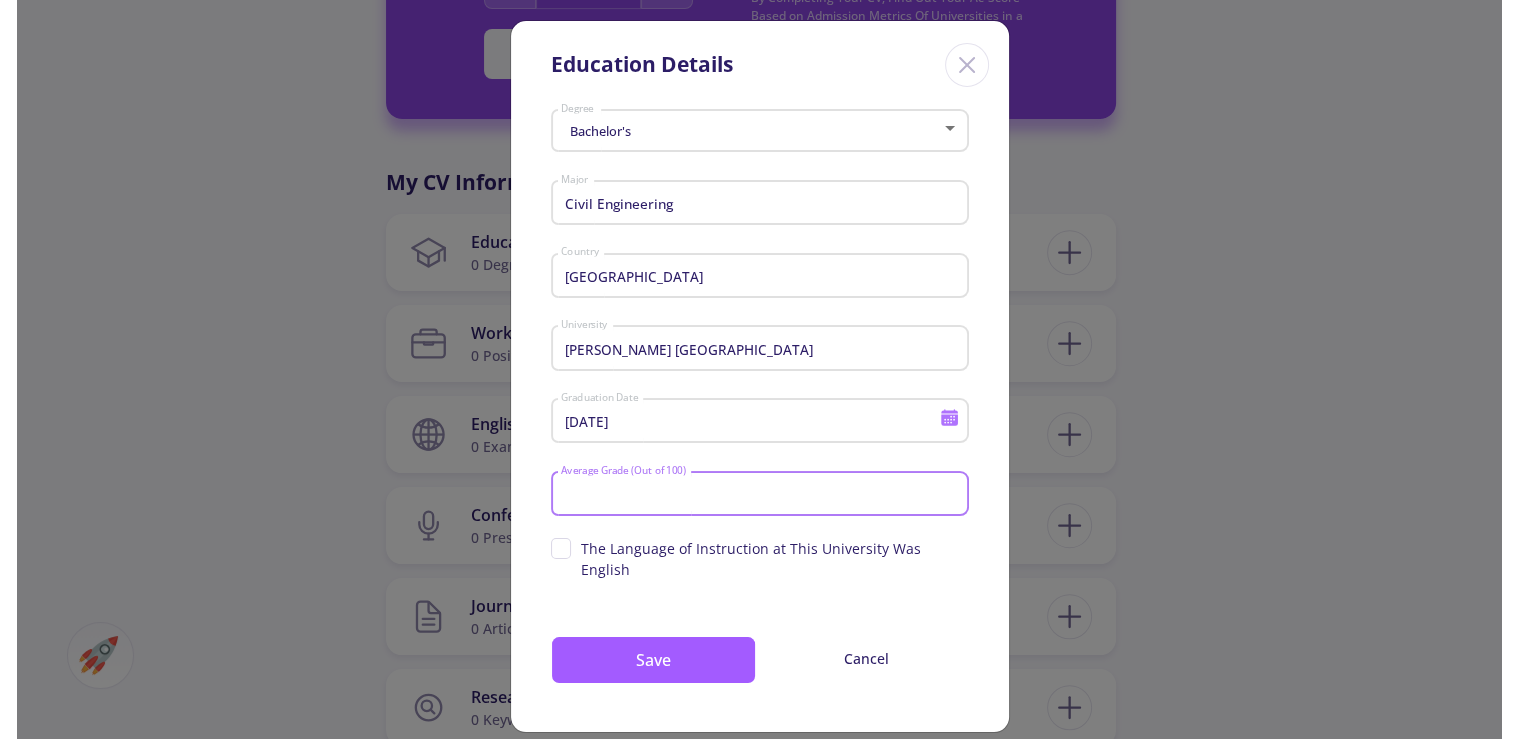 scroll, scrollTop: 10, scrollLeft: 0, axis: vertical 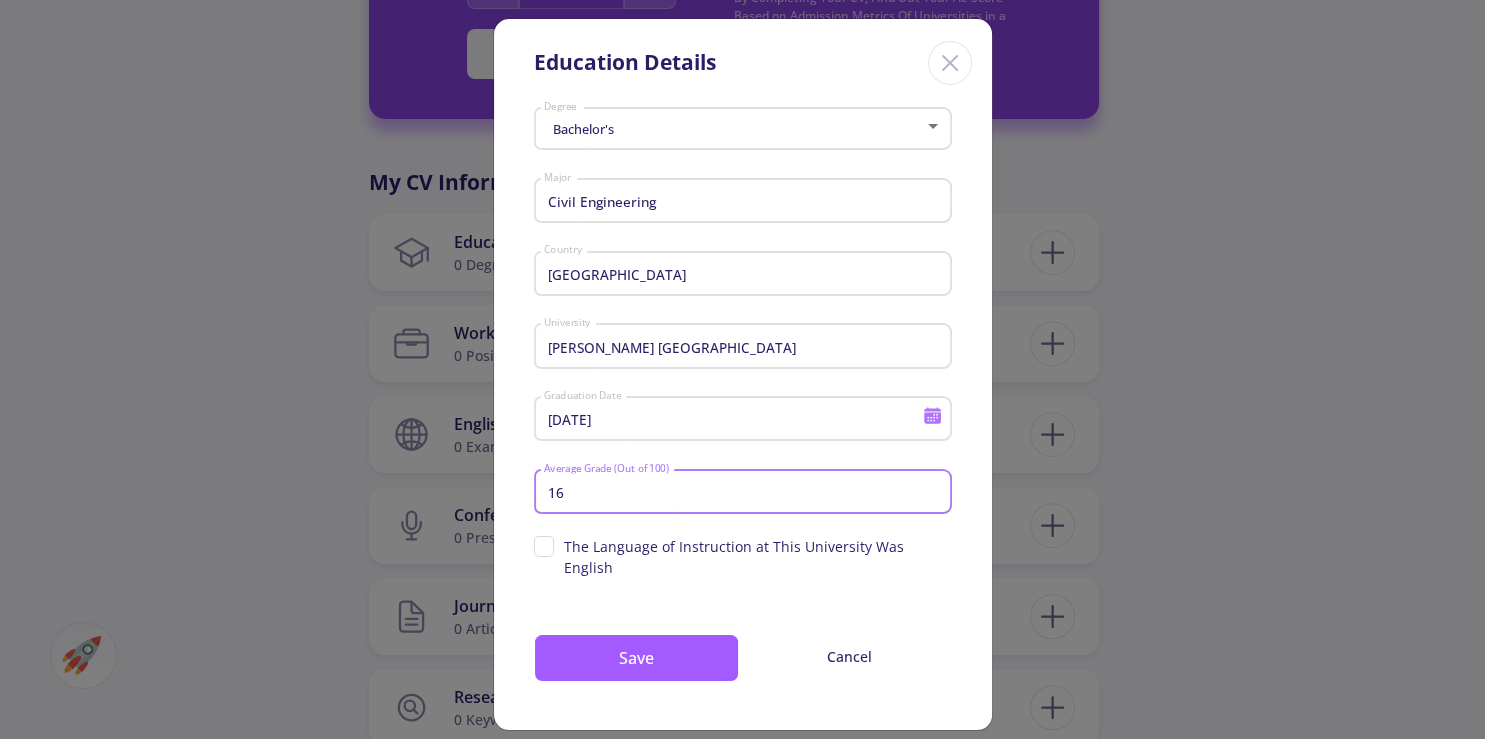 type on "1" 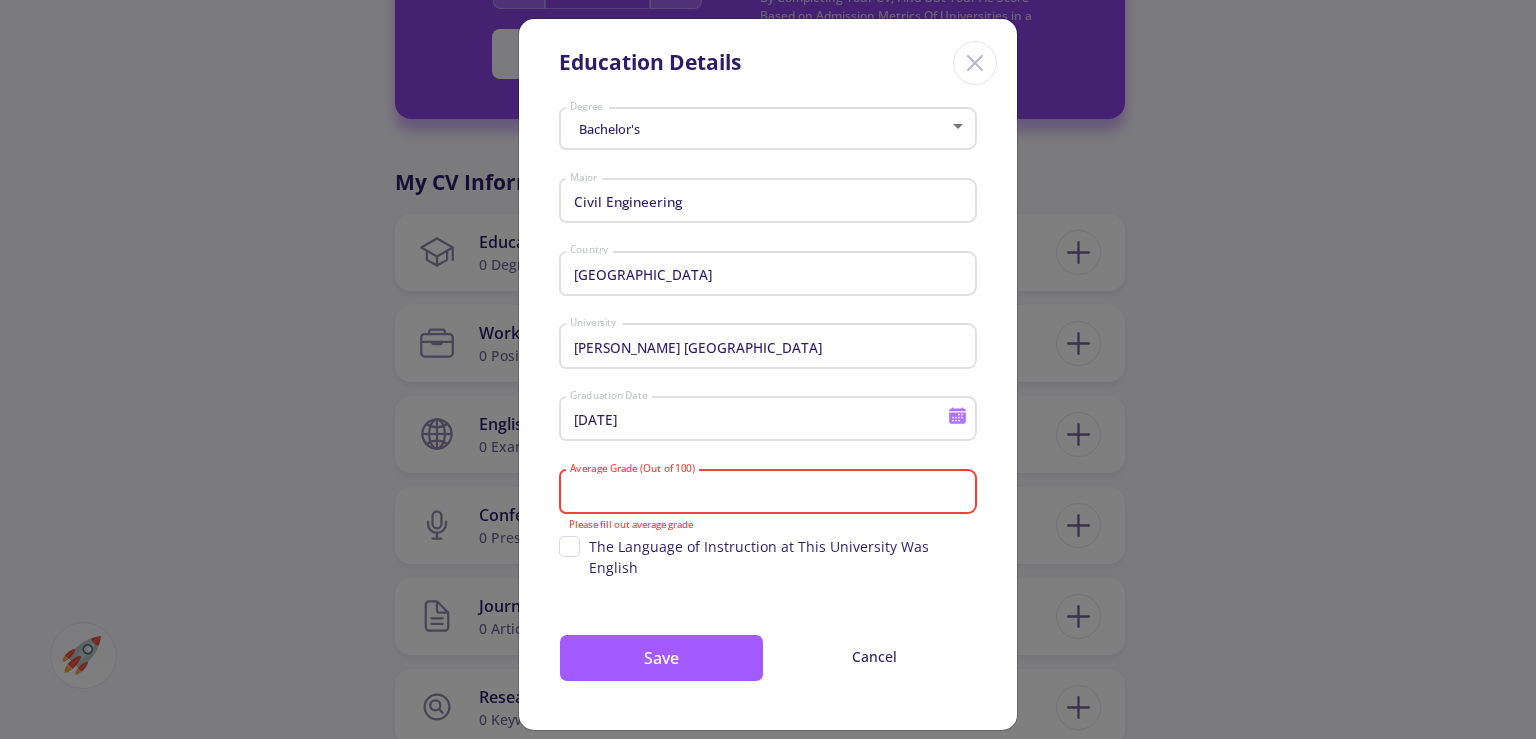 click on "Average Grade (Out of 100)" 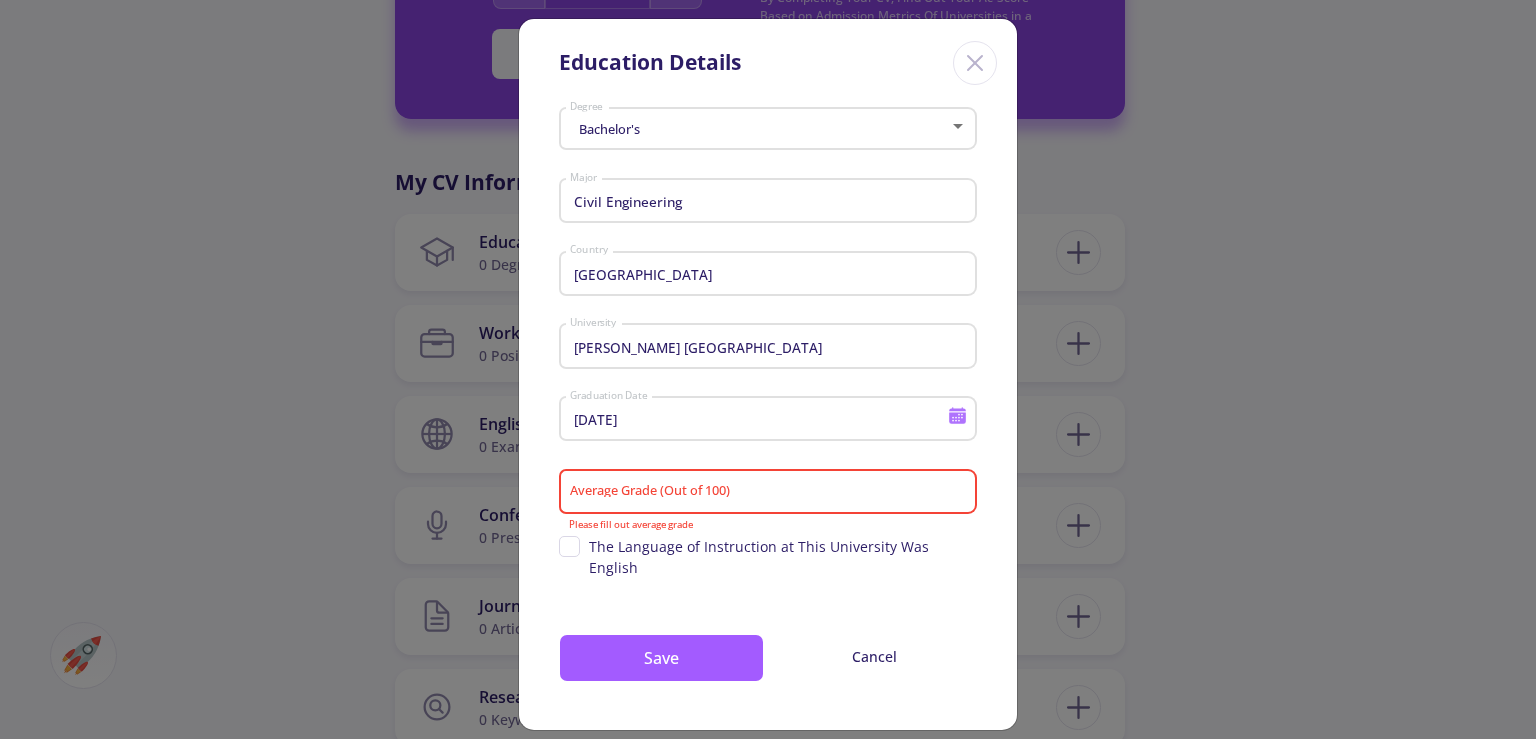 drag, startPoint x: 760, startPoint y: 481, endPoint x: 781, endPoint y: 486, distance: 21.587032 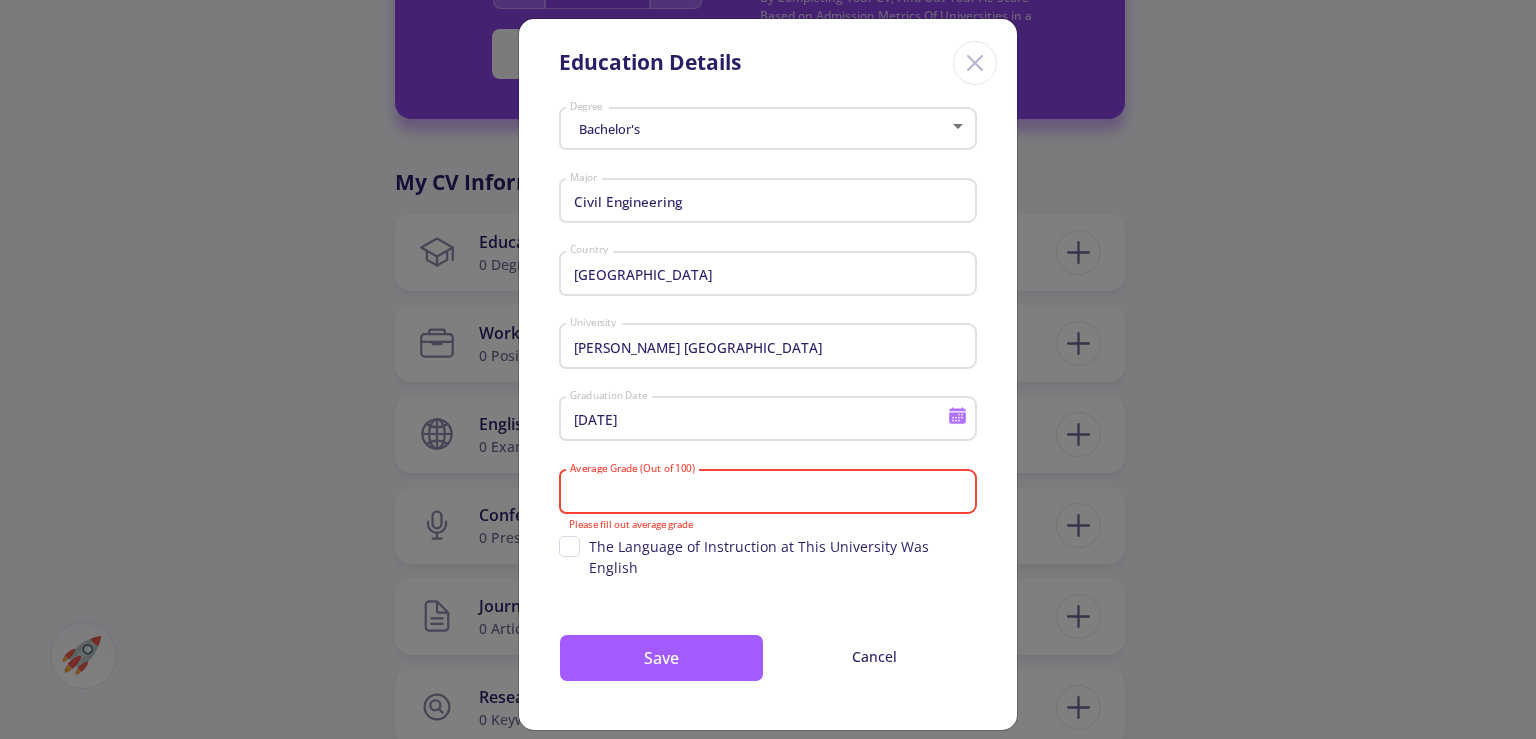 click on "Bachelor's Degree Civil Engineering Major [GEOGRAPHIC_DATA] Country [PERSON_NAME] [GEOGRAPHIC_DATA] [DATE] Graduation Date Average Grade (Out of 100)  Please fill out average grade  Supervisor's name The Language of Instruction at This University Was English Save  Cancel" at bounding box center (768, 415) 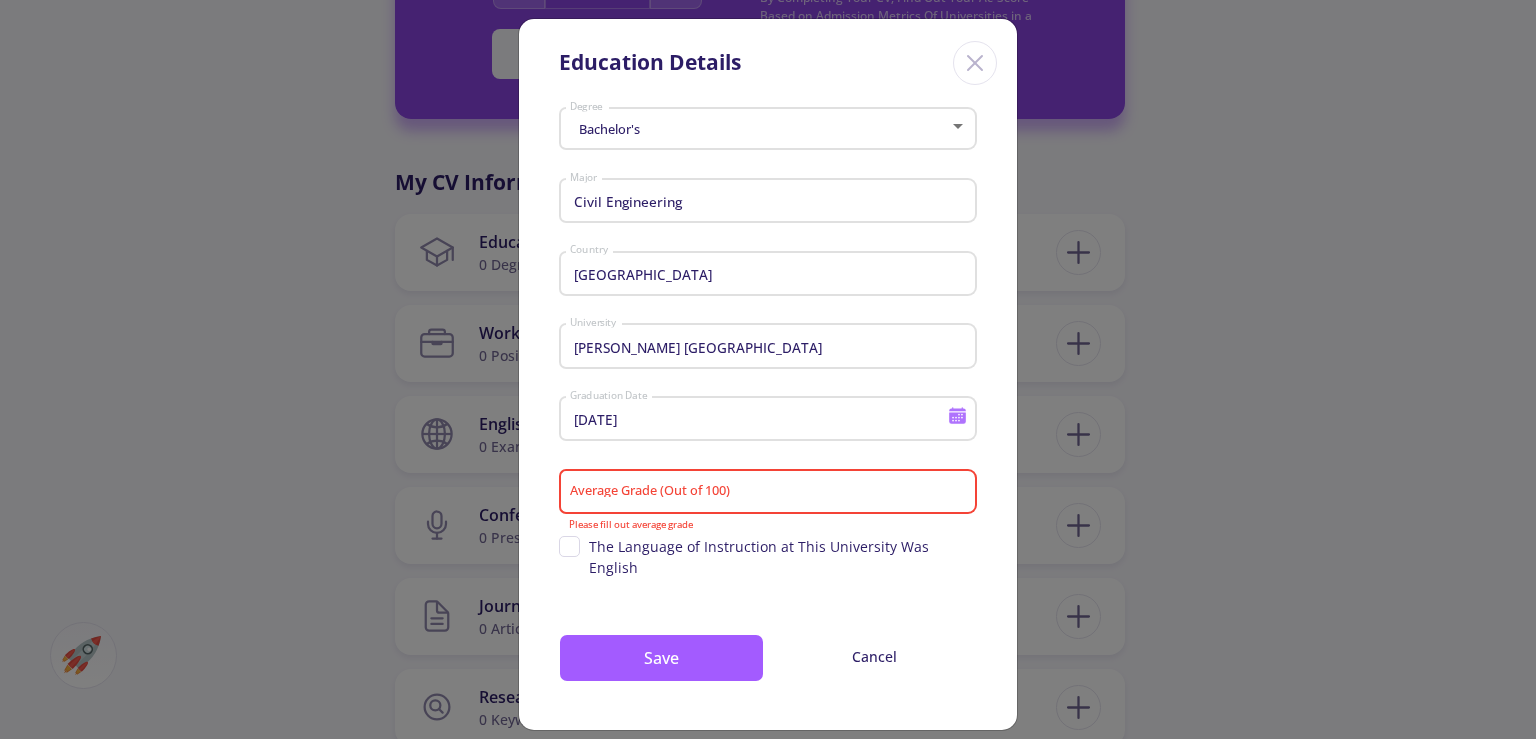 click on "Average Grade (Out of 100)" 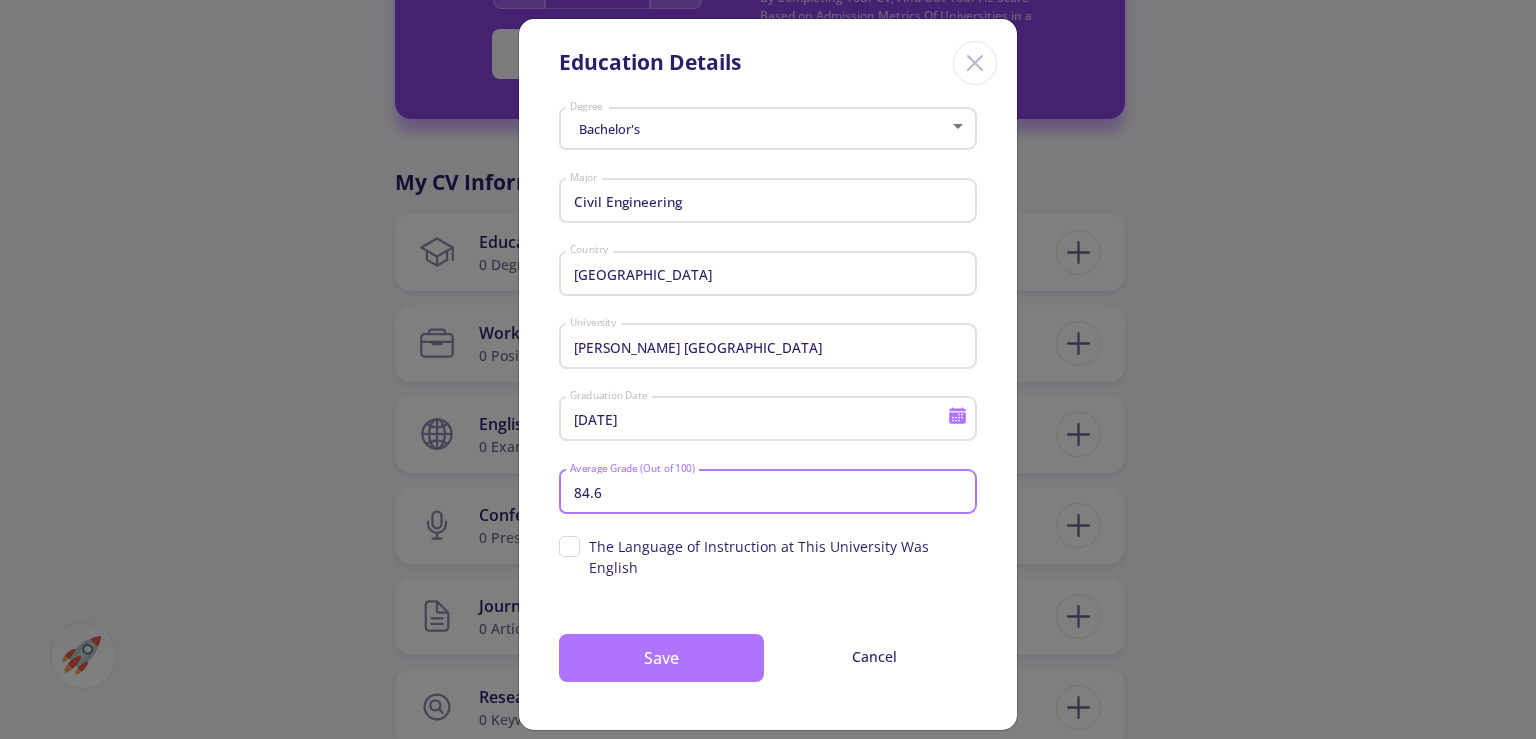 type on "84.6" 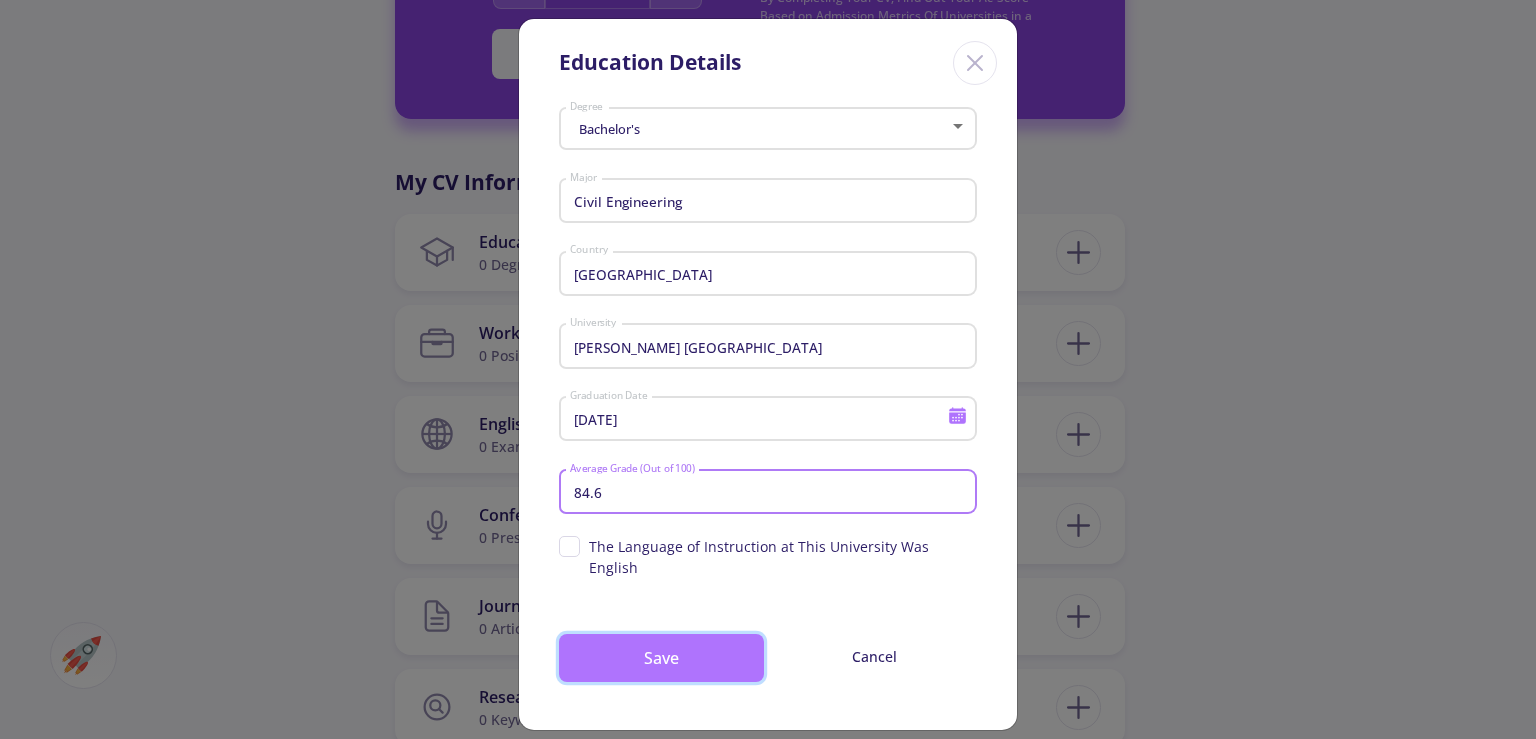 click on "Save" at bounding box center (661, 658) 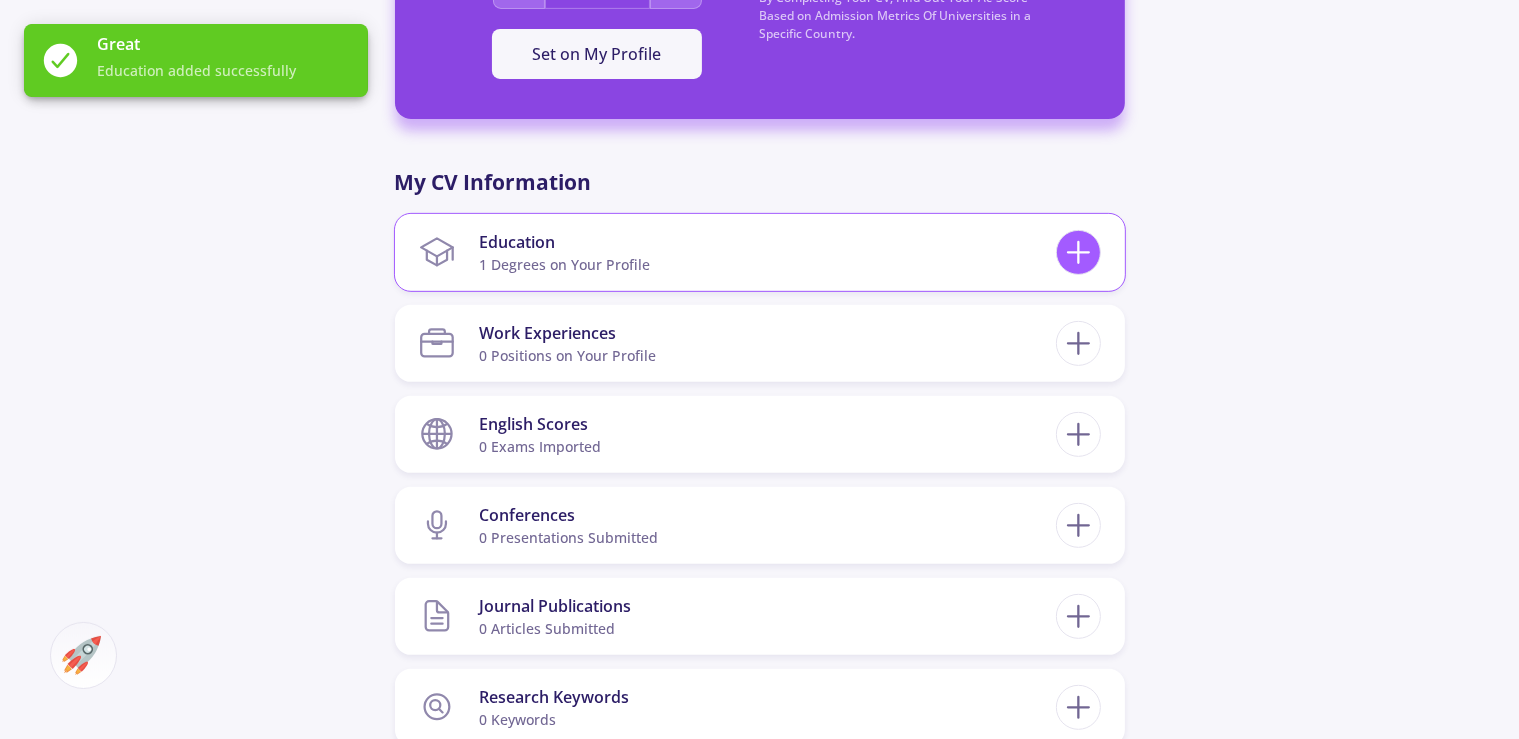 click 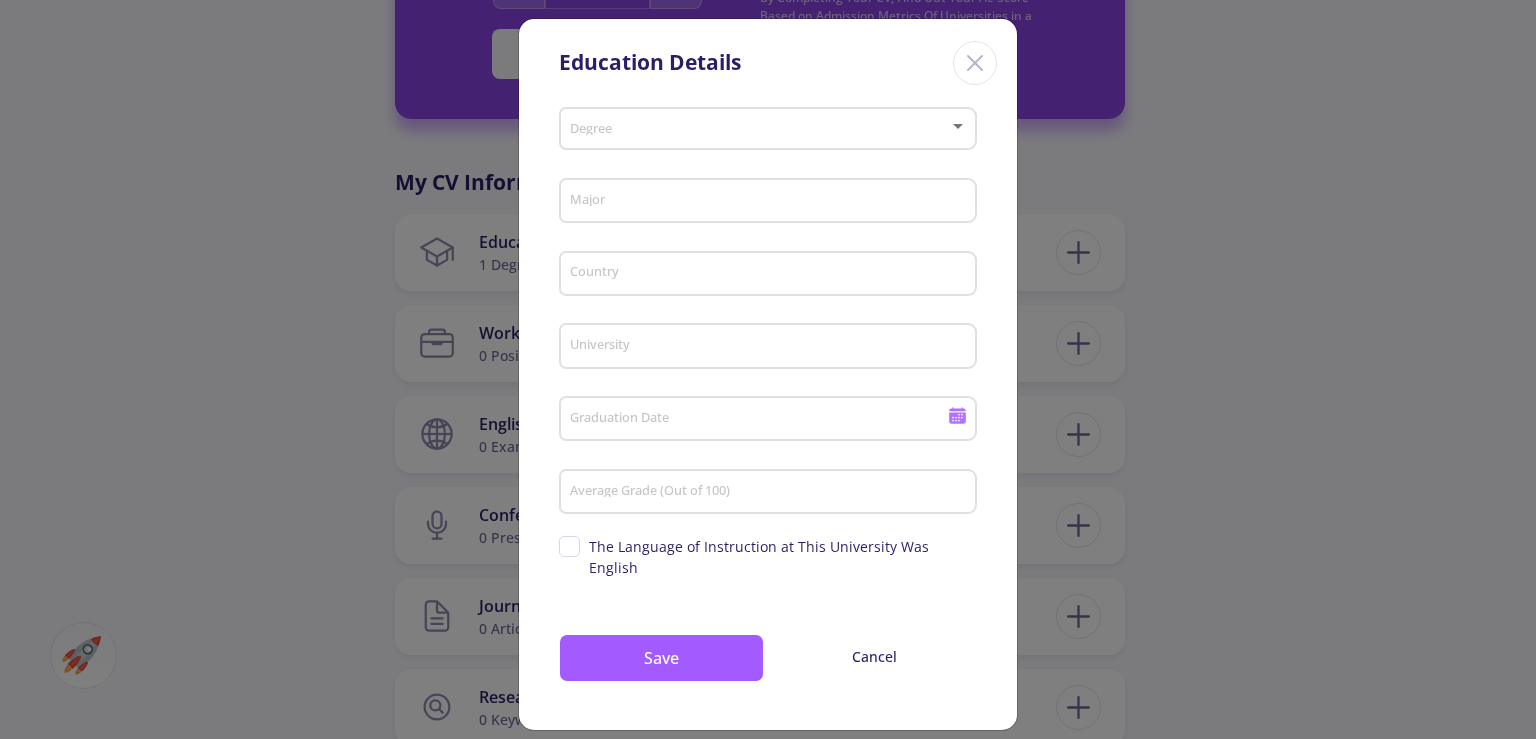 click at bounding box center [762, 129] 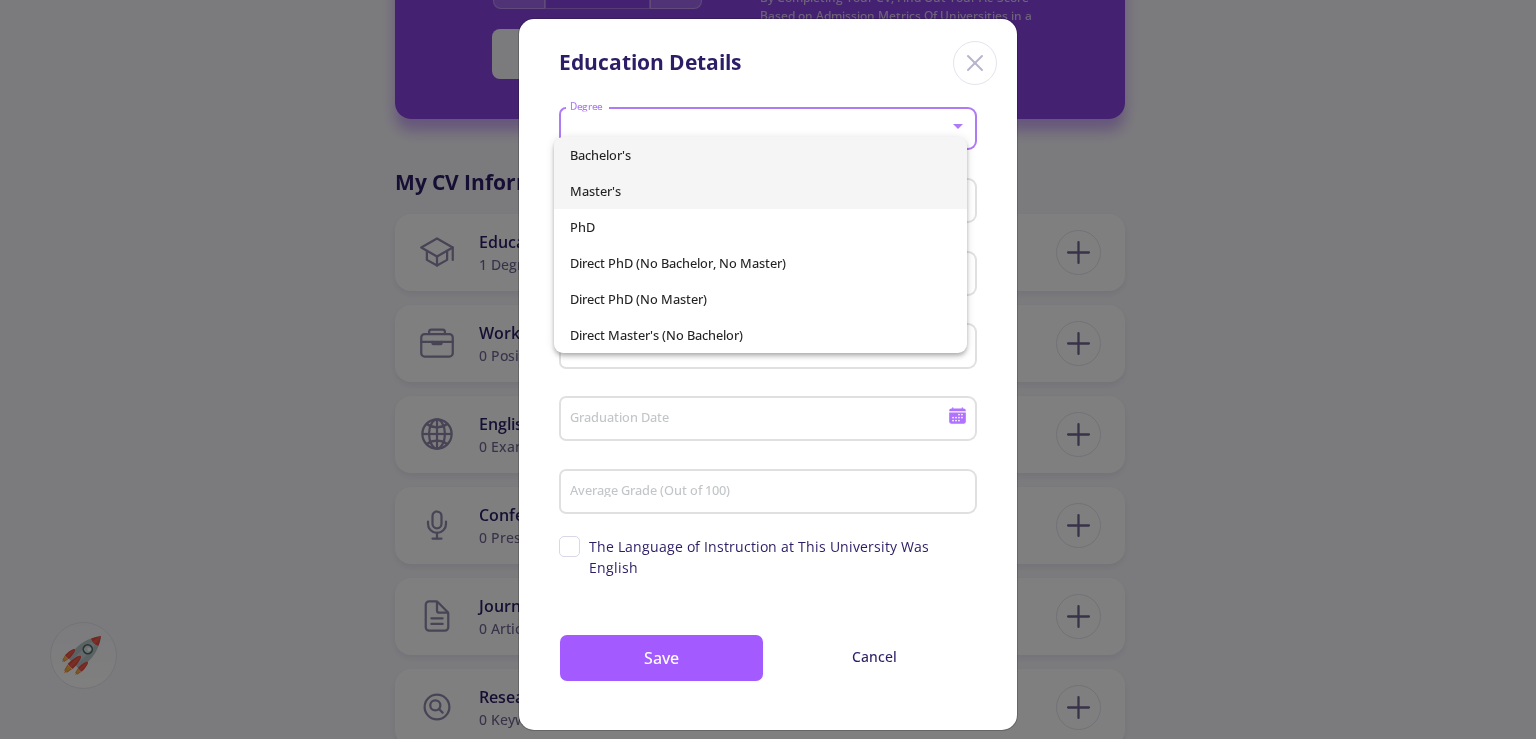 click on "Master's" at bounding box center [760, 191] 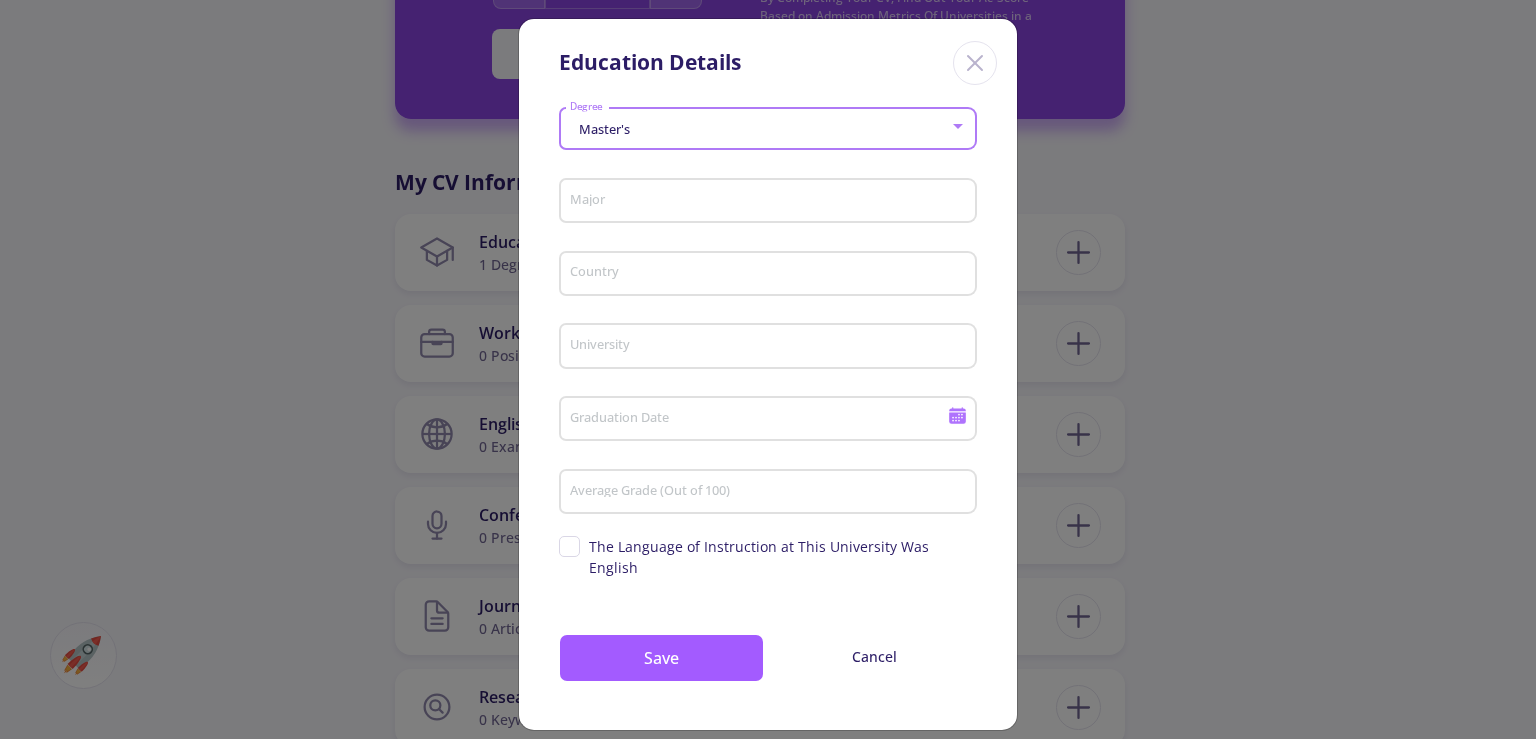 click on "Major" 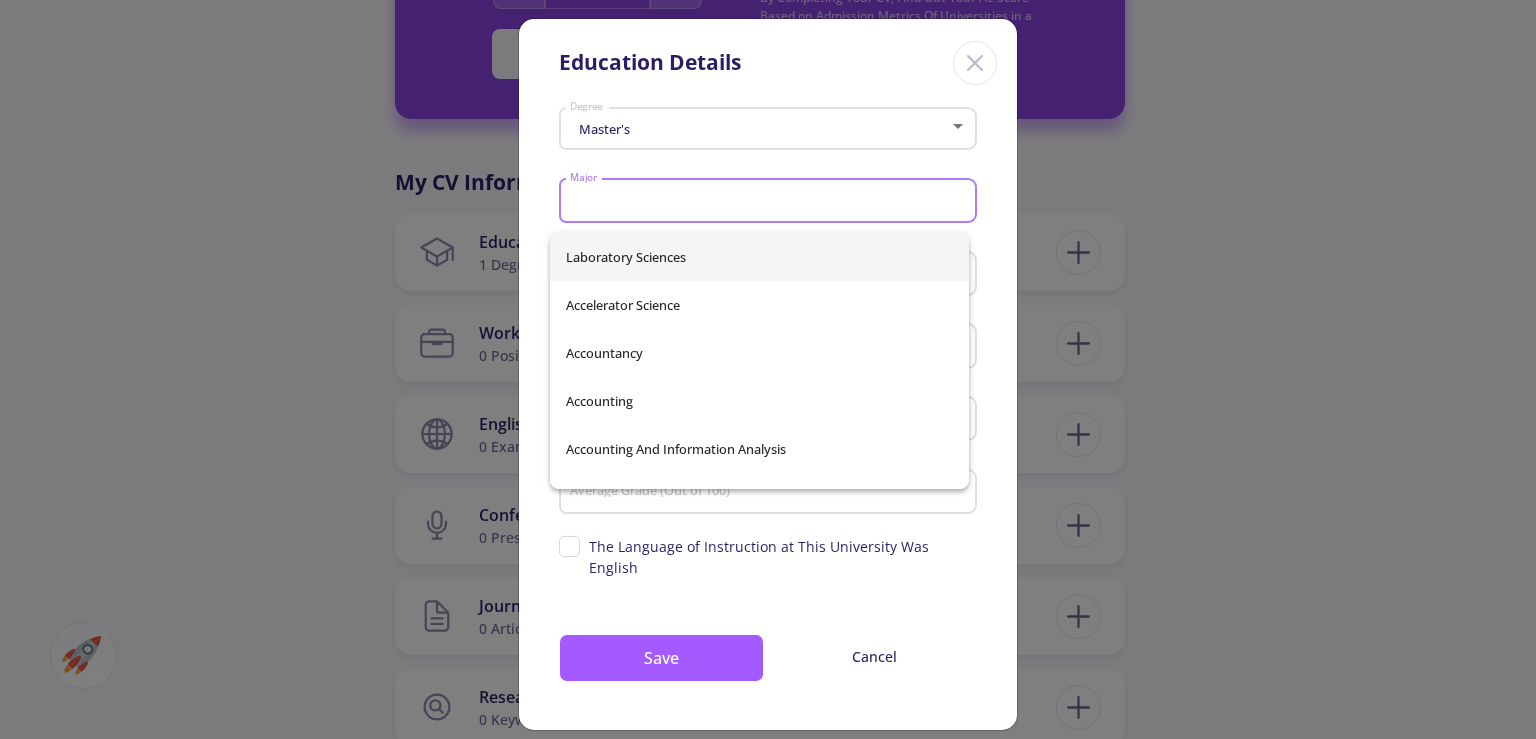 click on "Major" at bounding box center [771, 202] 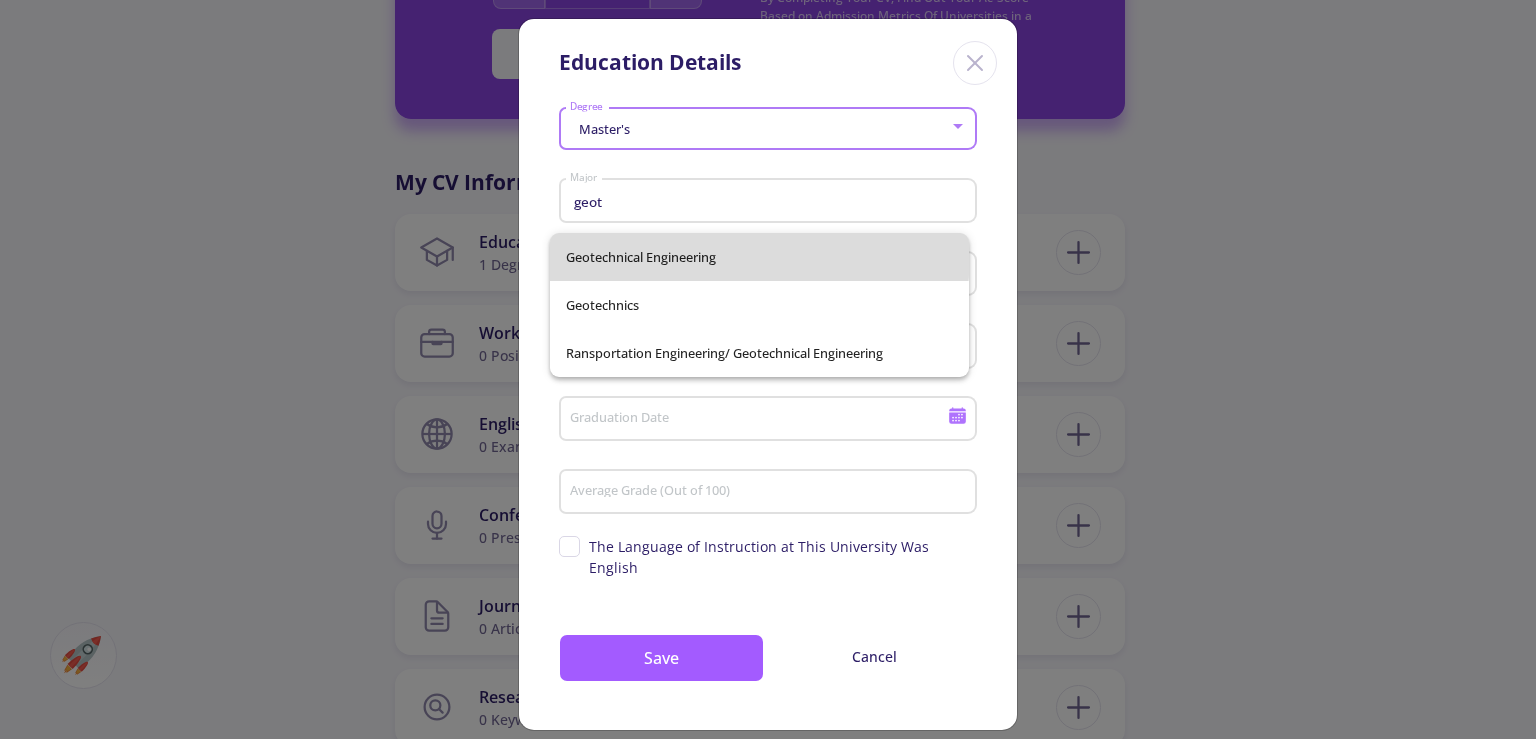 click on "Geotechnical Engineering" at bounding box center [759, 257] 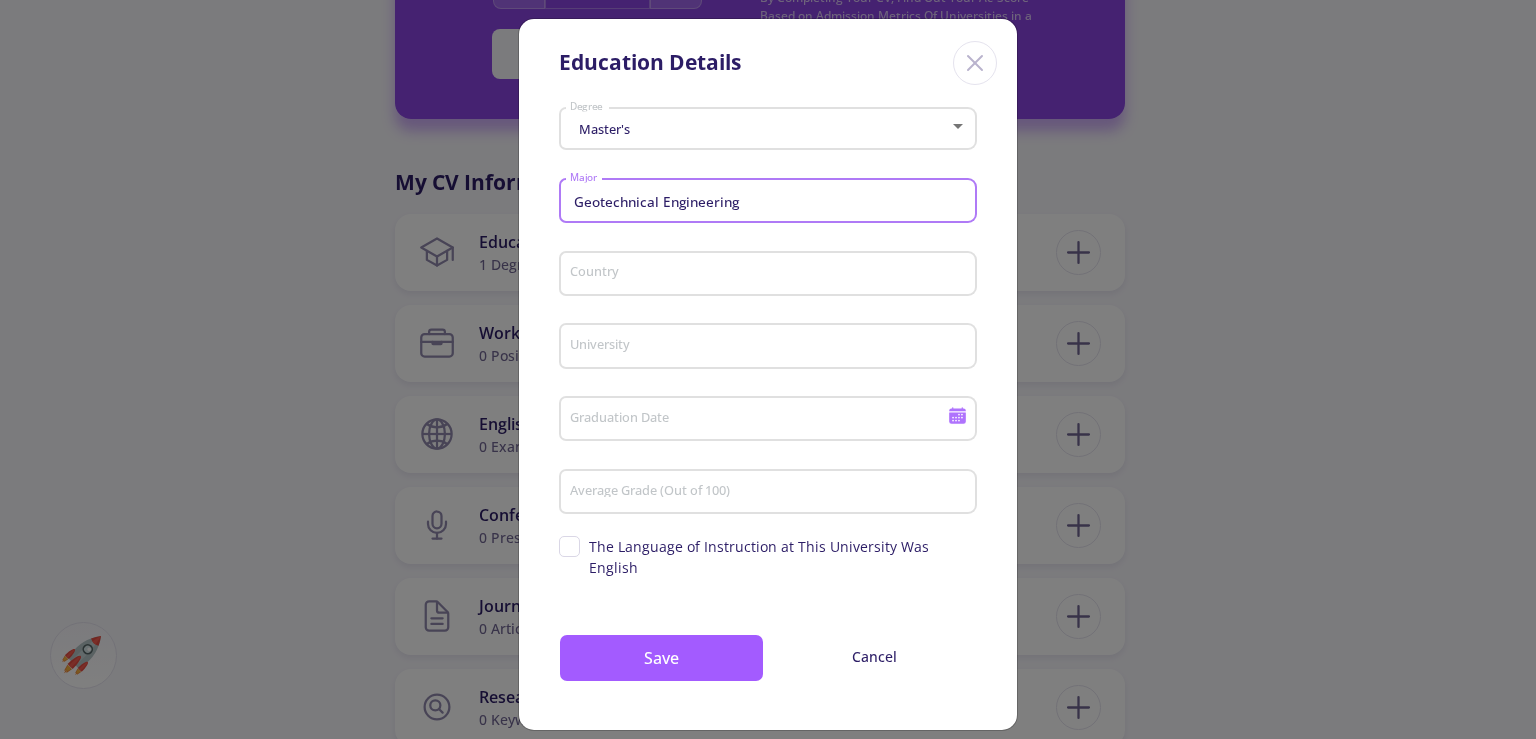 click on "Country" at bounding box center (771, 275) 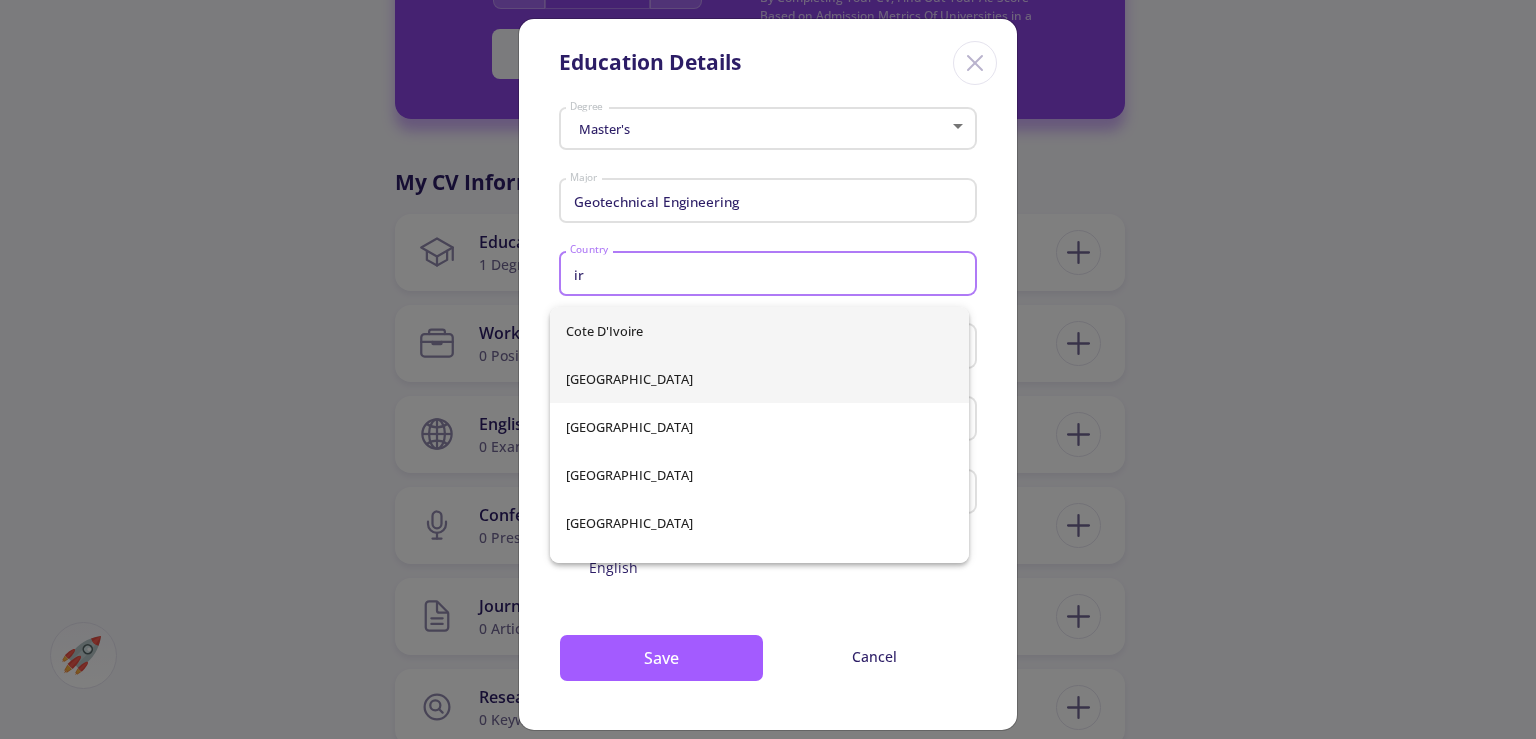 click on "[GEOGRAPHIC_DATA]" at bounding box center (759, 379) 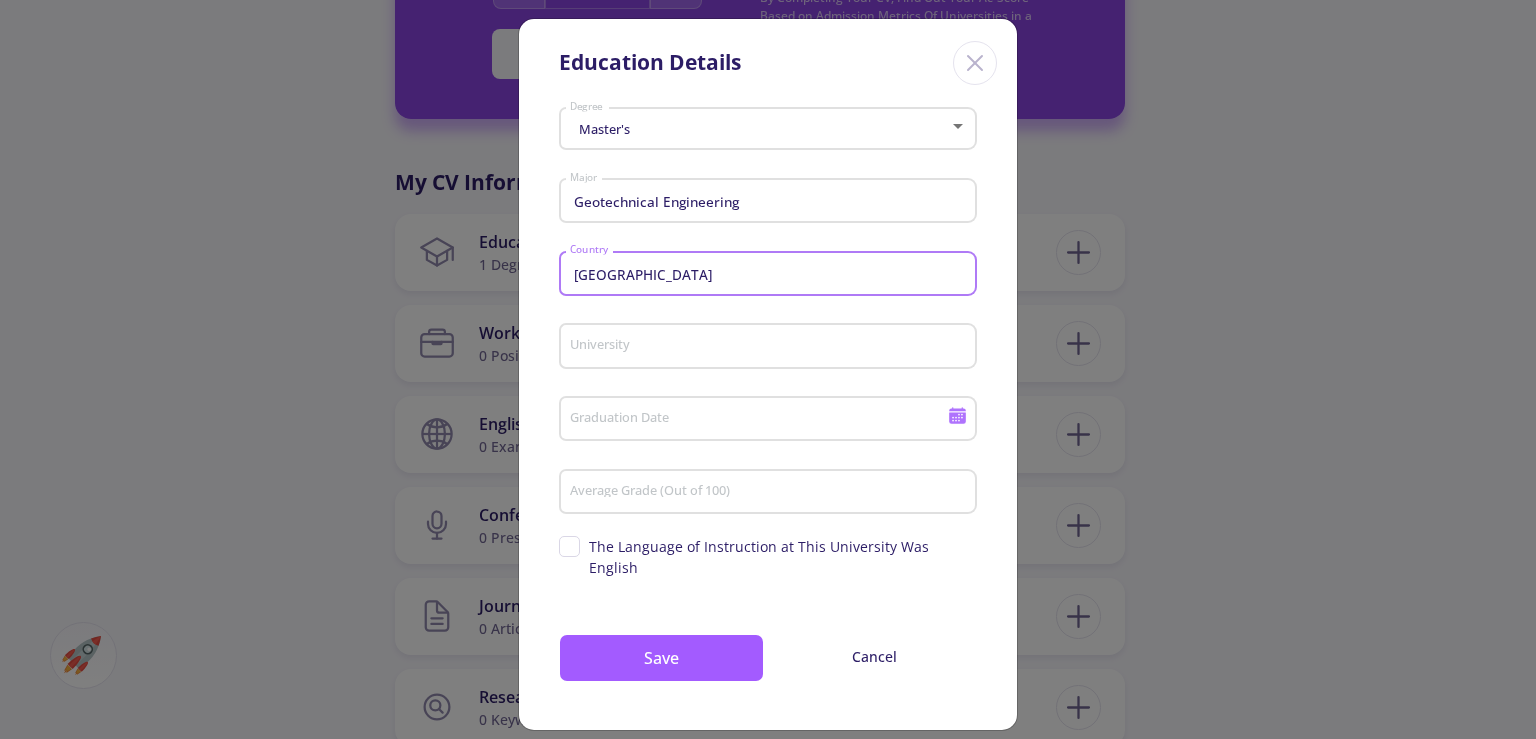 click on "University" 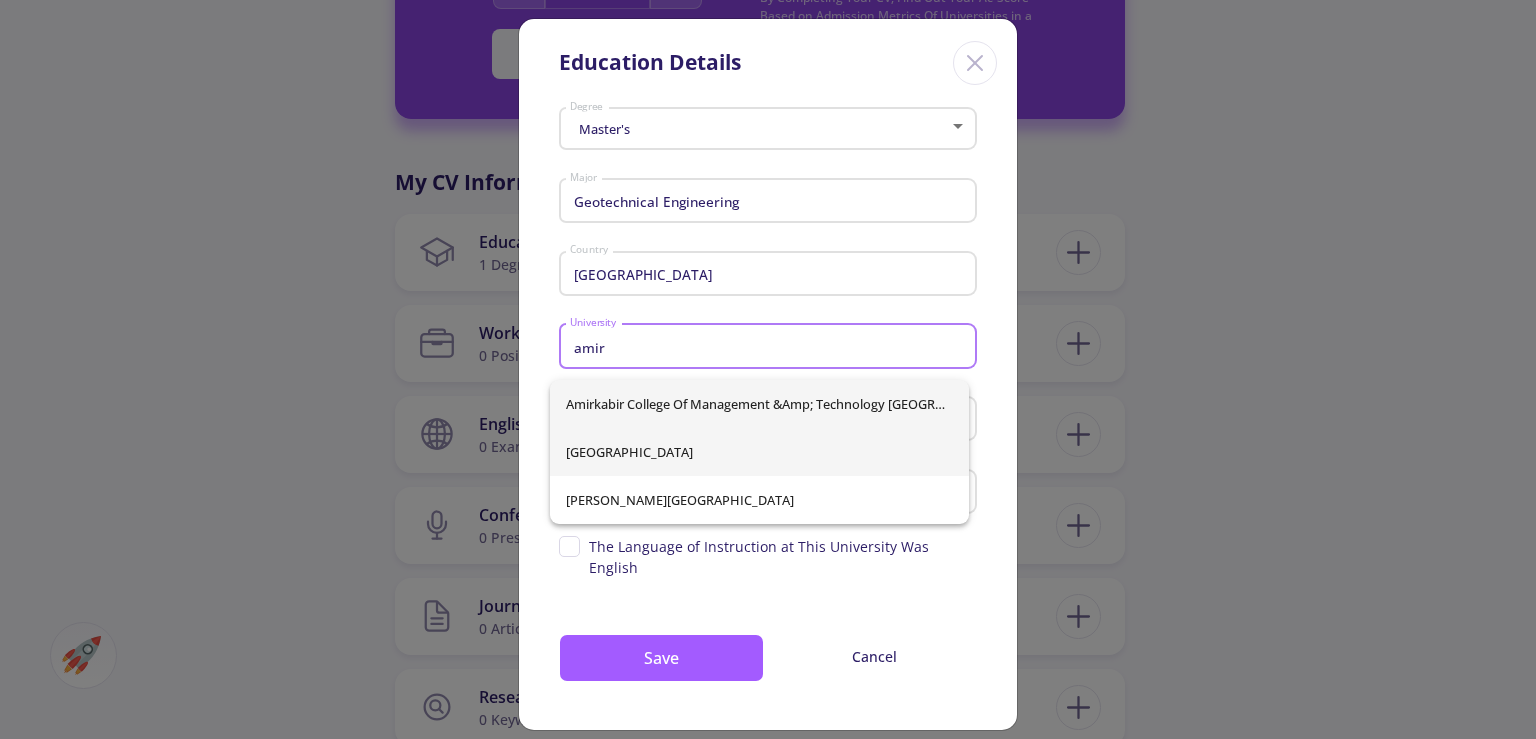 click on "[GEOGRAPHIC_DATA]" at bounding box center (759, 452) 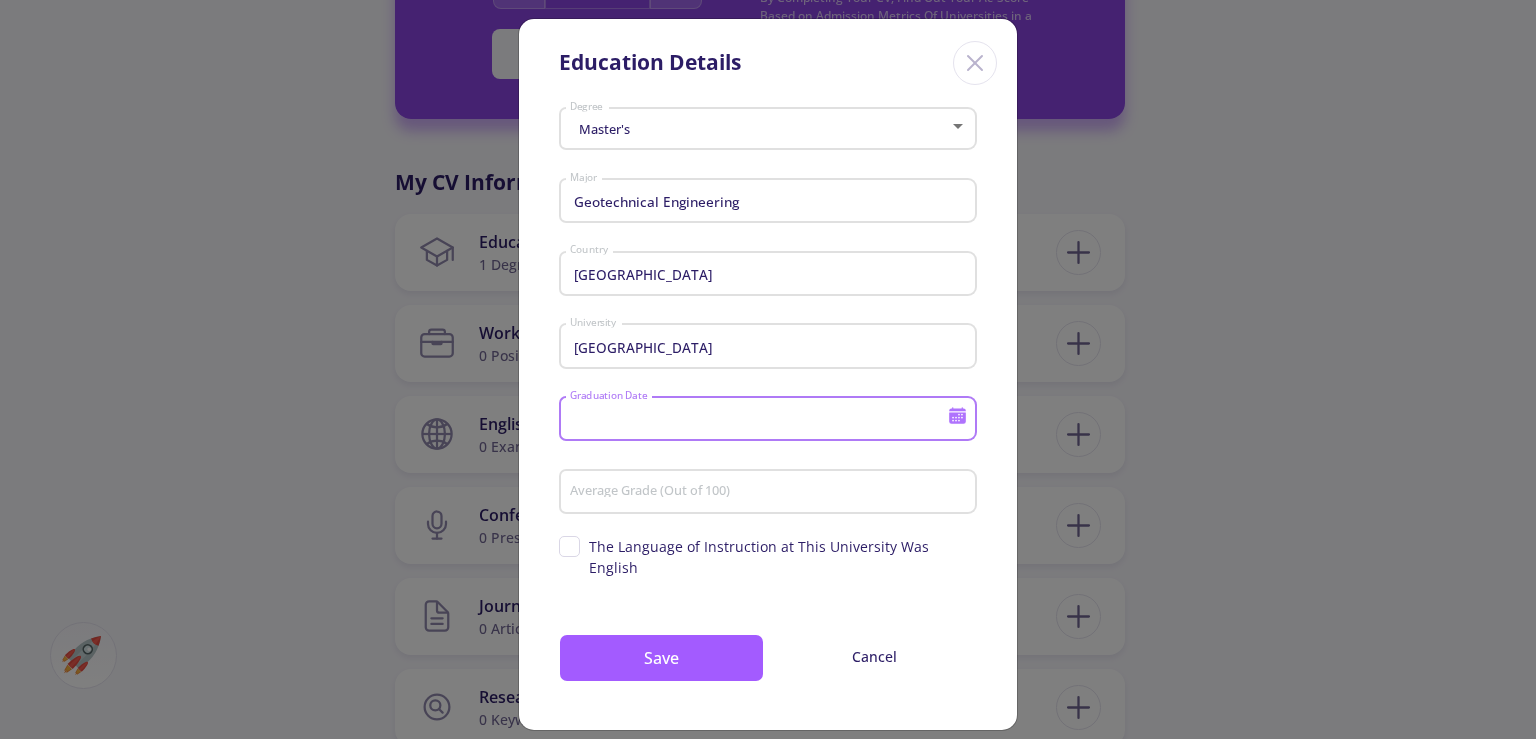 click on "Graduation Date" at bounding box center [761, 420] 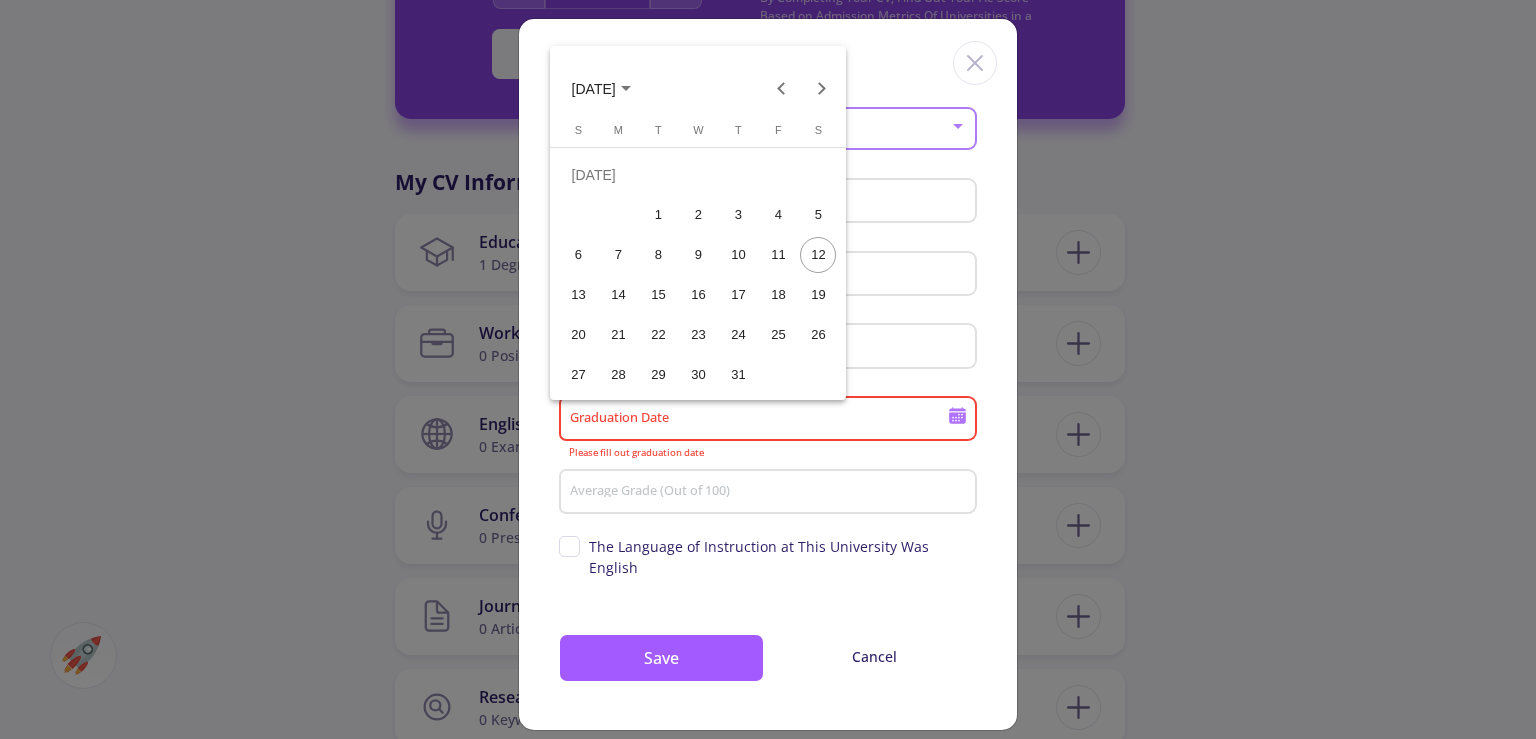 click on "[DATE]" at bounding box center (594, 89) 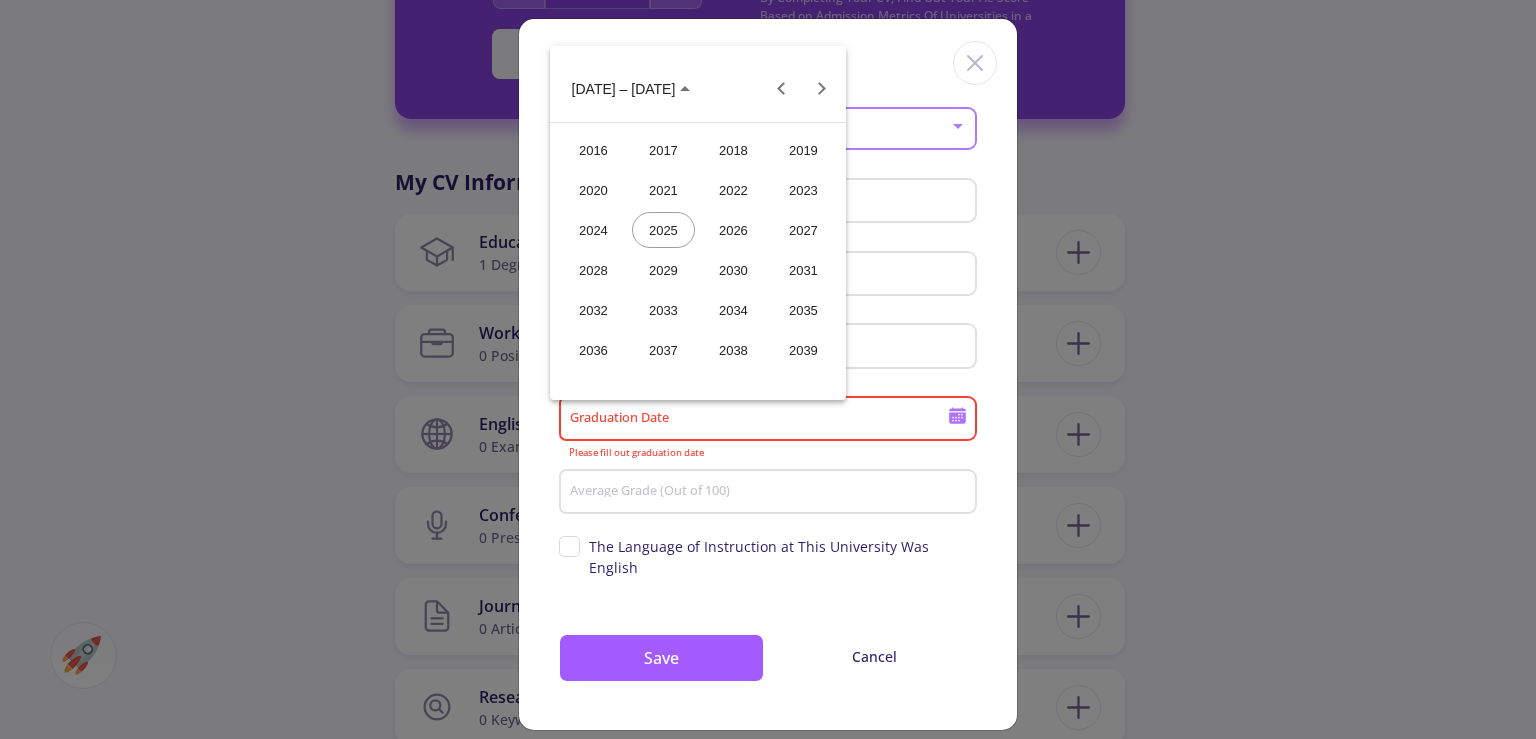 click on "2026" at bounding box center (733, 230) 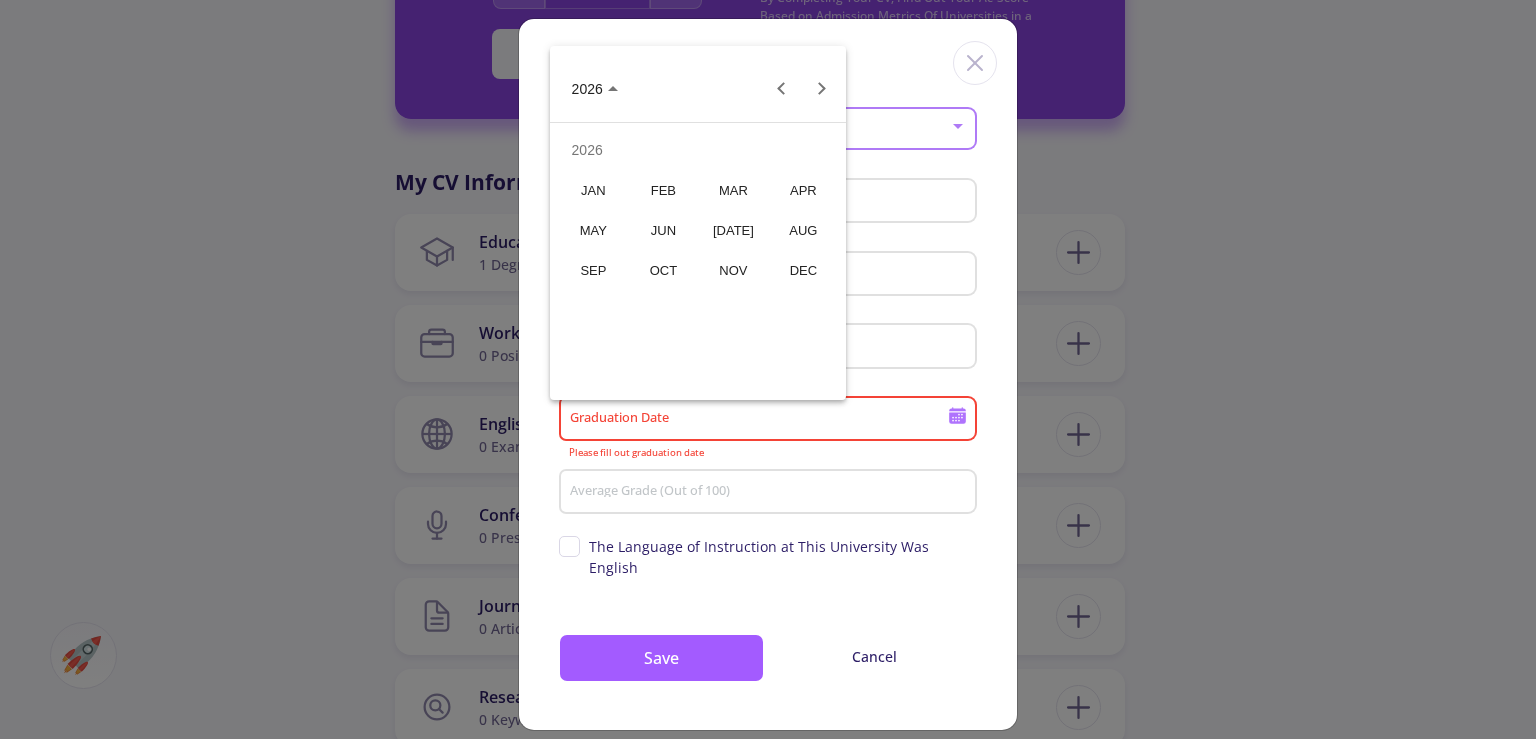 click on "JAN" at bounding box center (593, 190) 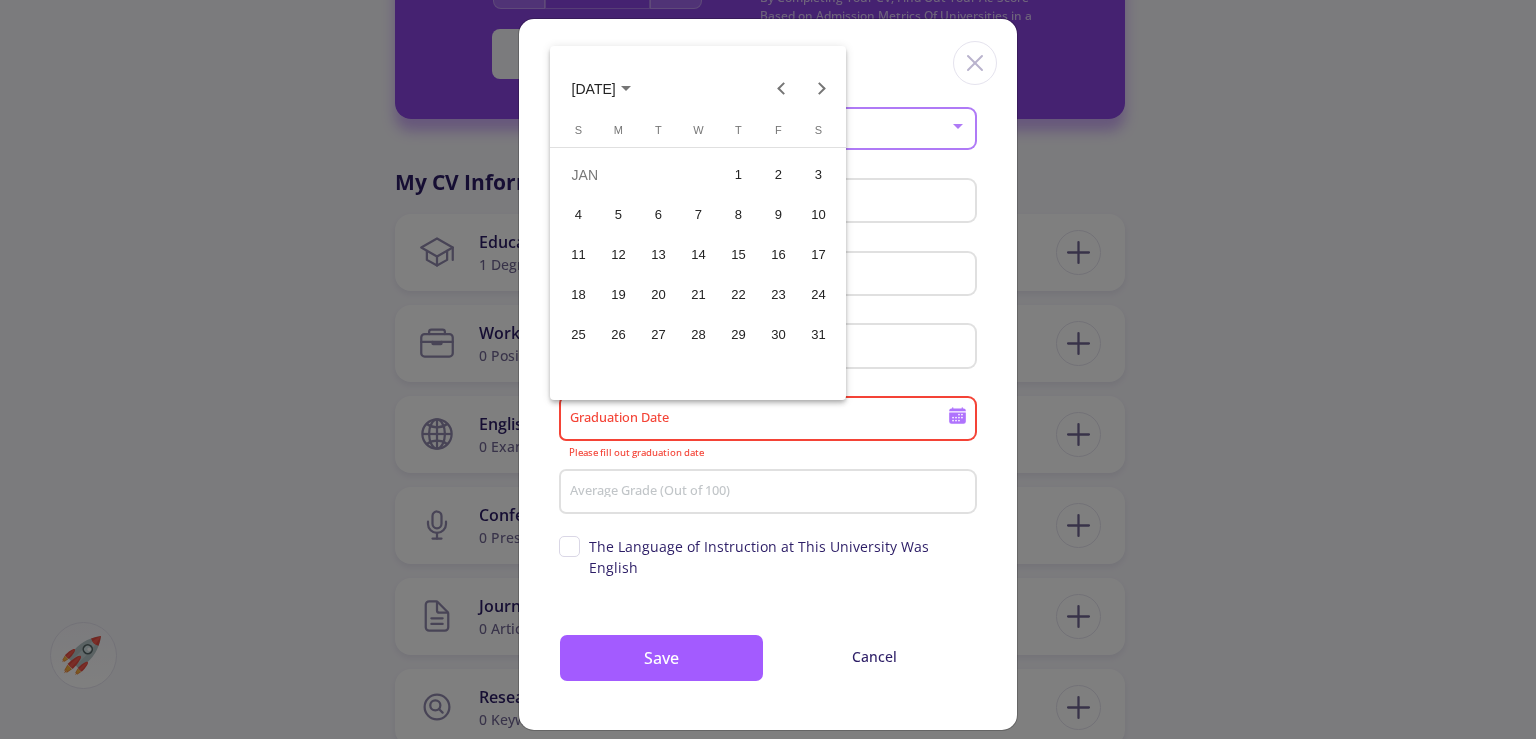 click on "1" at bounding box center (738, 175) 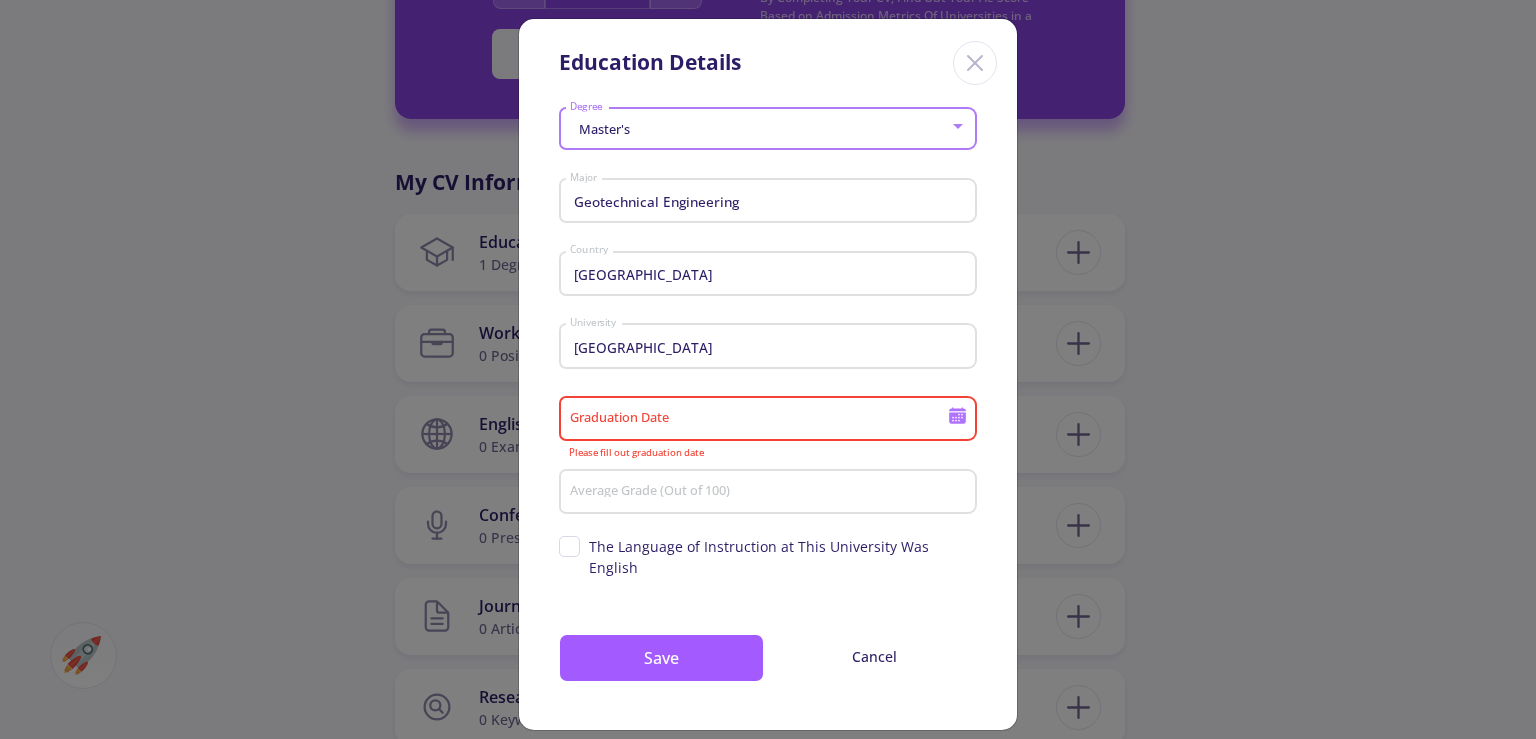 type on "[DATE]" 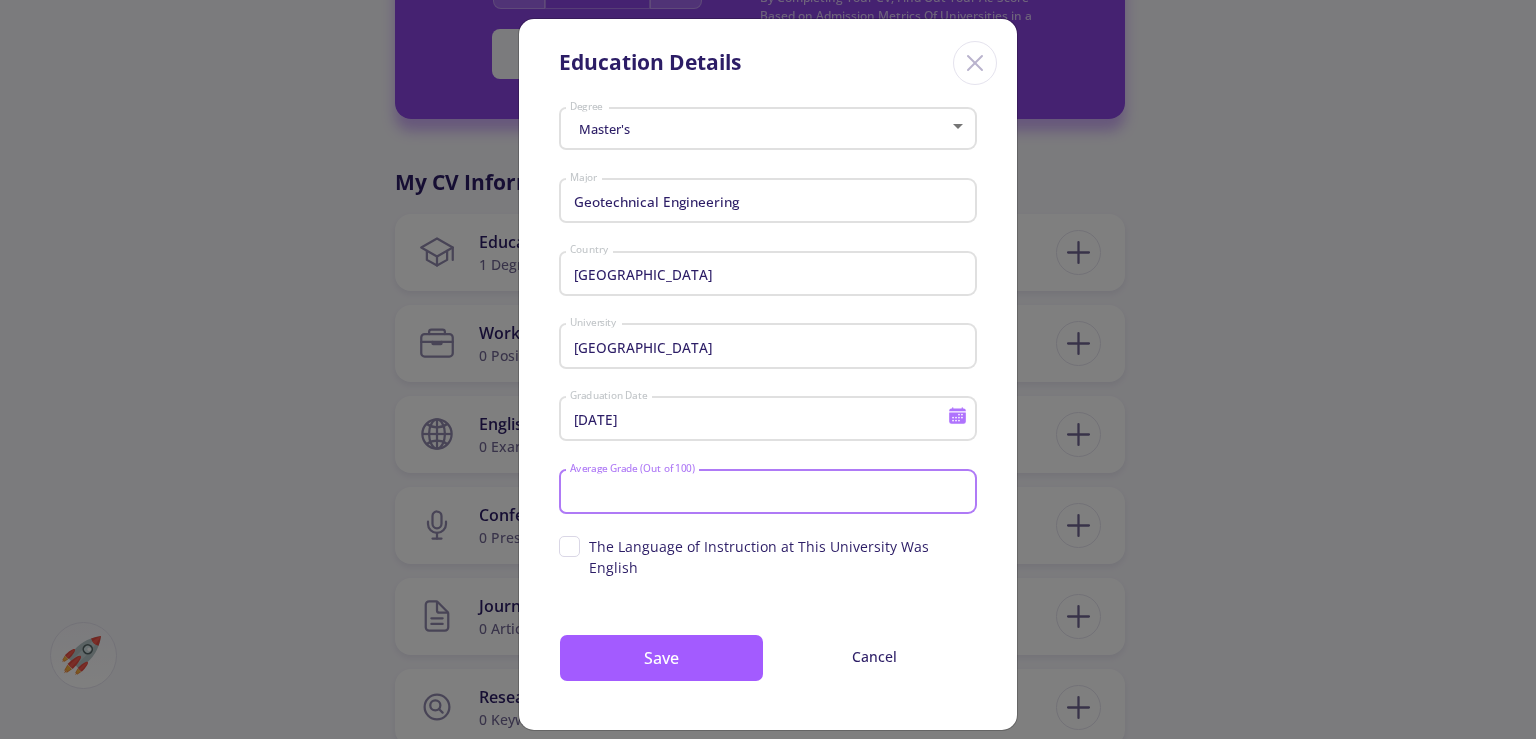 click on "Average Grade (Out of 100)" at bounding box center [771, 493] 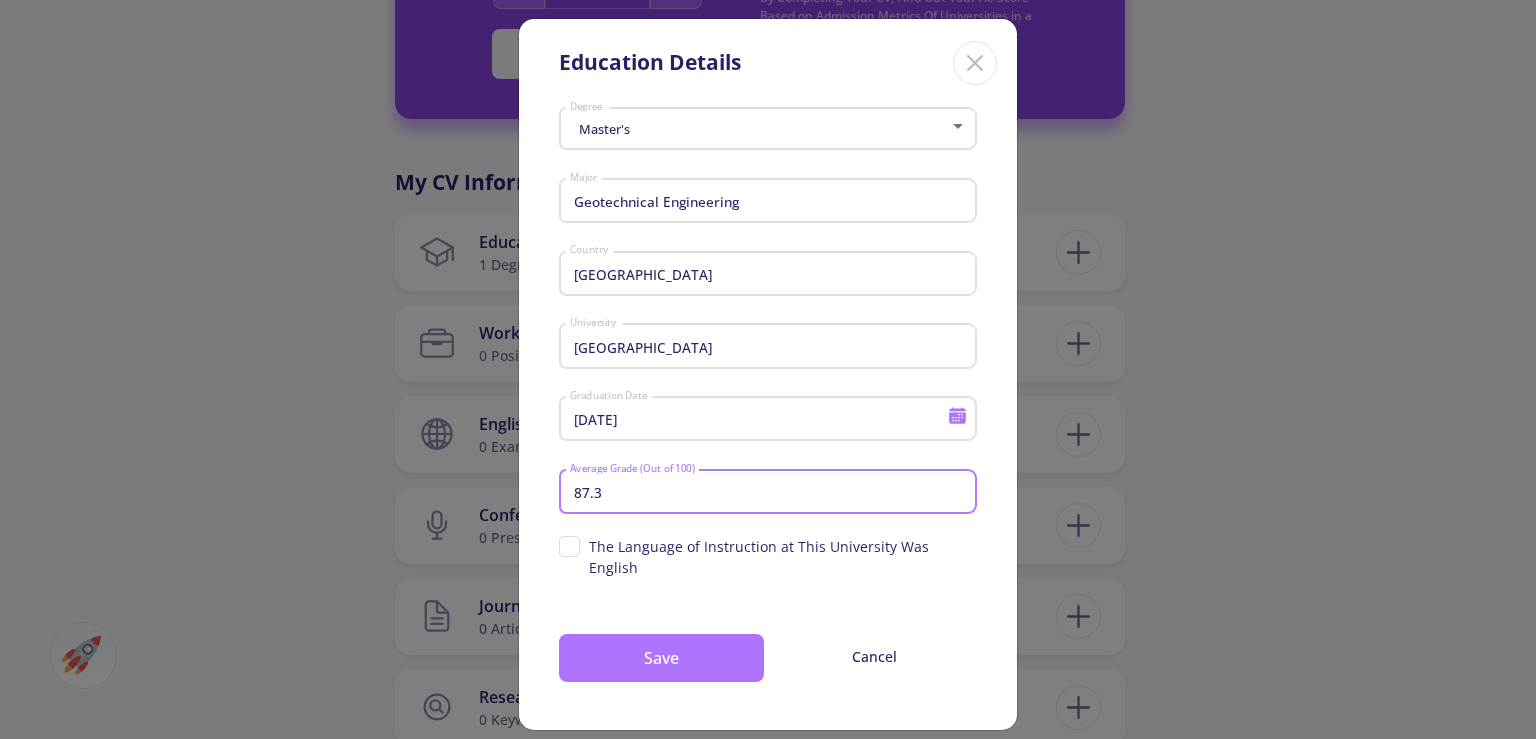 type on "87.3" 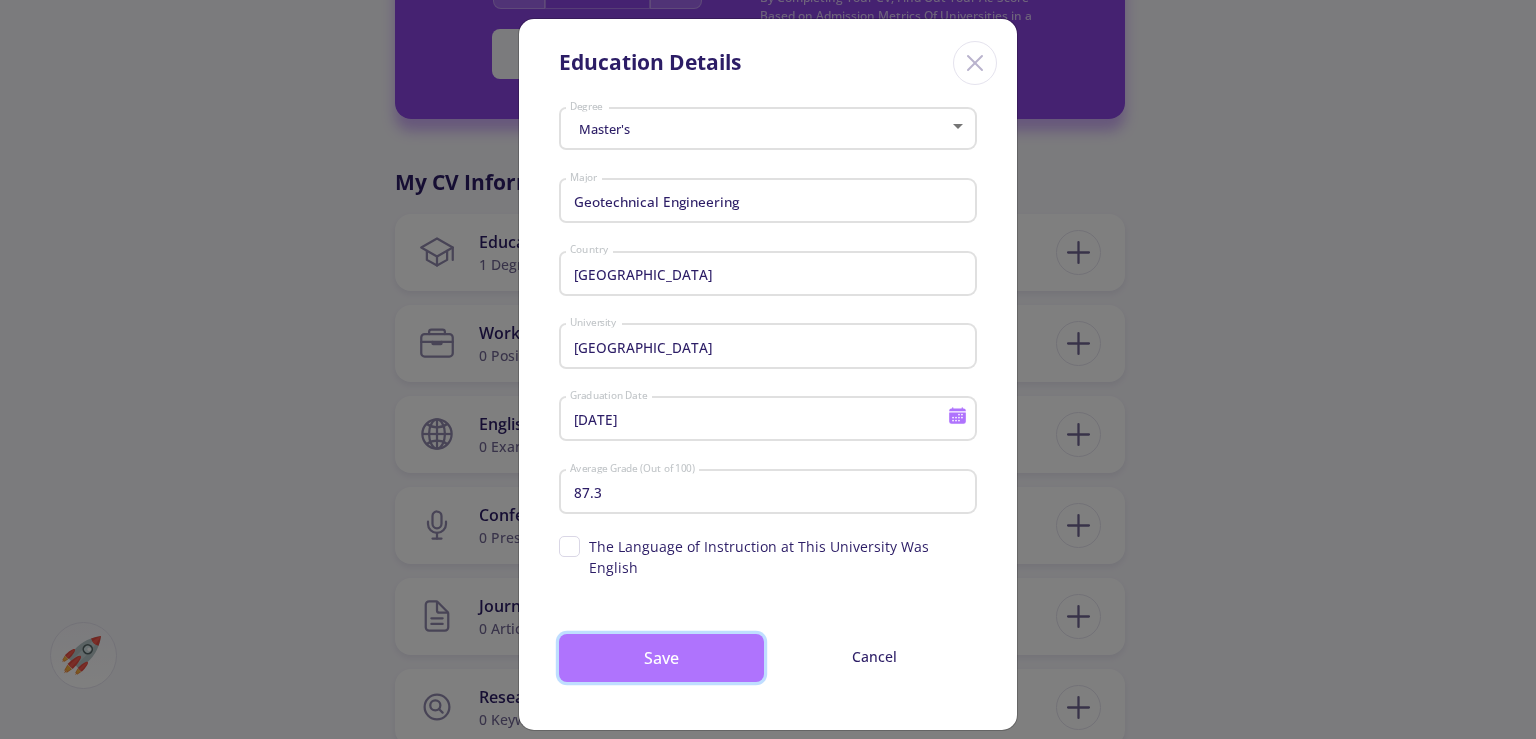 click on "Save" at bounding box center (661, 658) 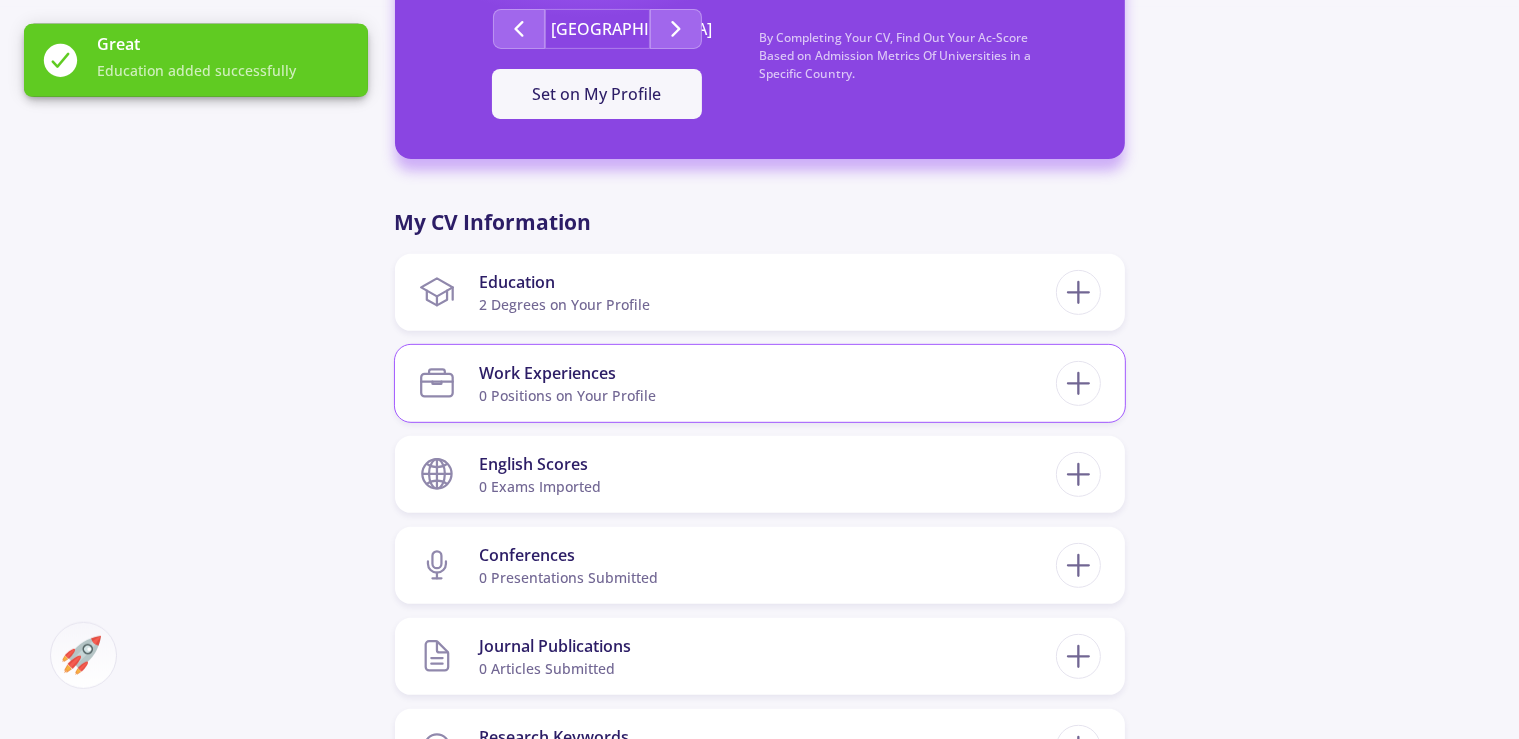 scroll, scrollTop: 772, scrollLeft: 0, axis: vertical 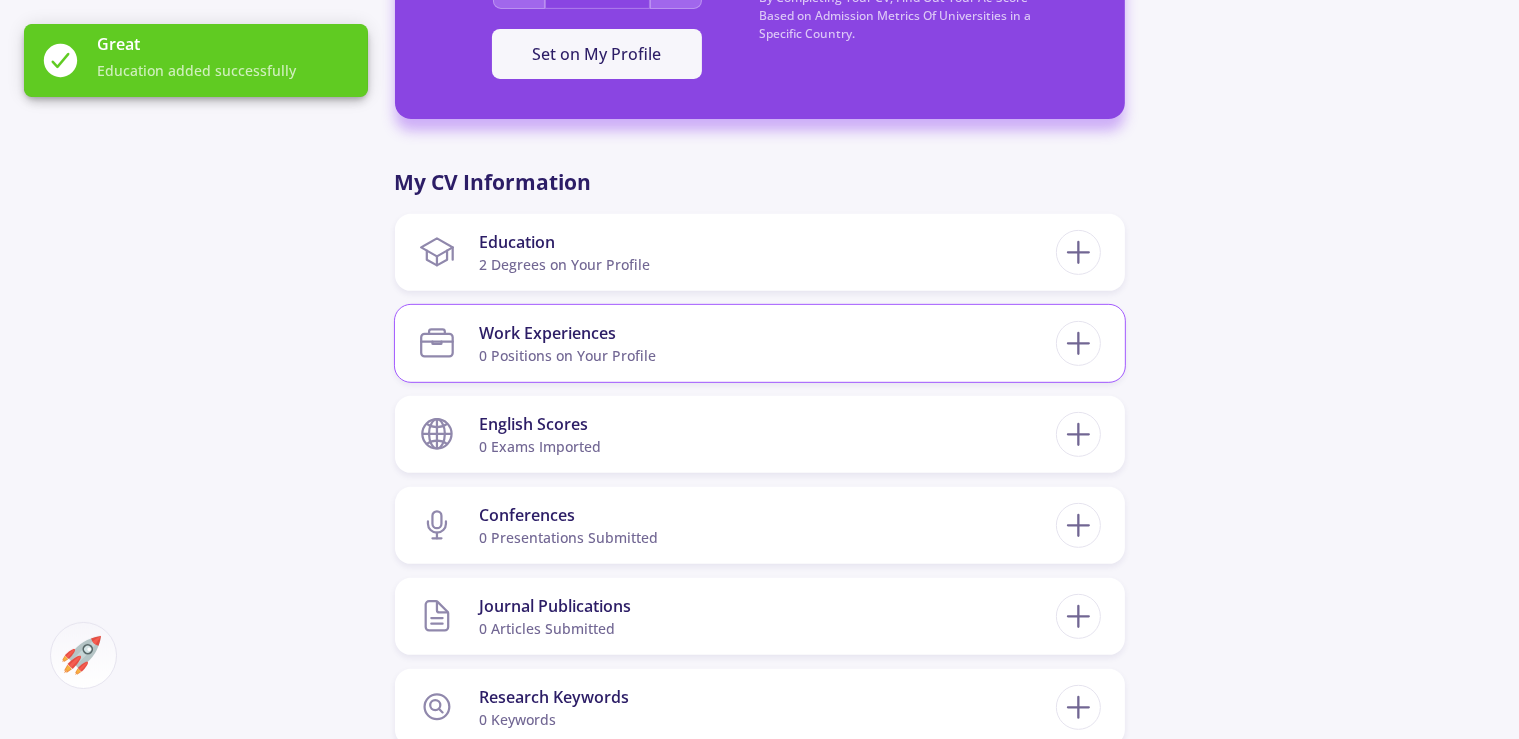 click on "Work Experiences 0 Positions on Your Profile" at bounding box center [737, 343] 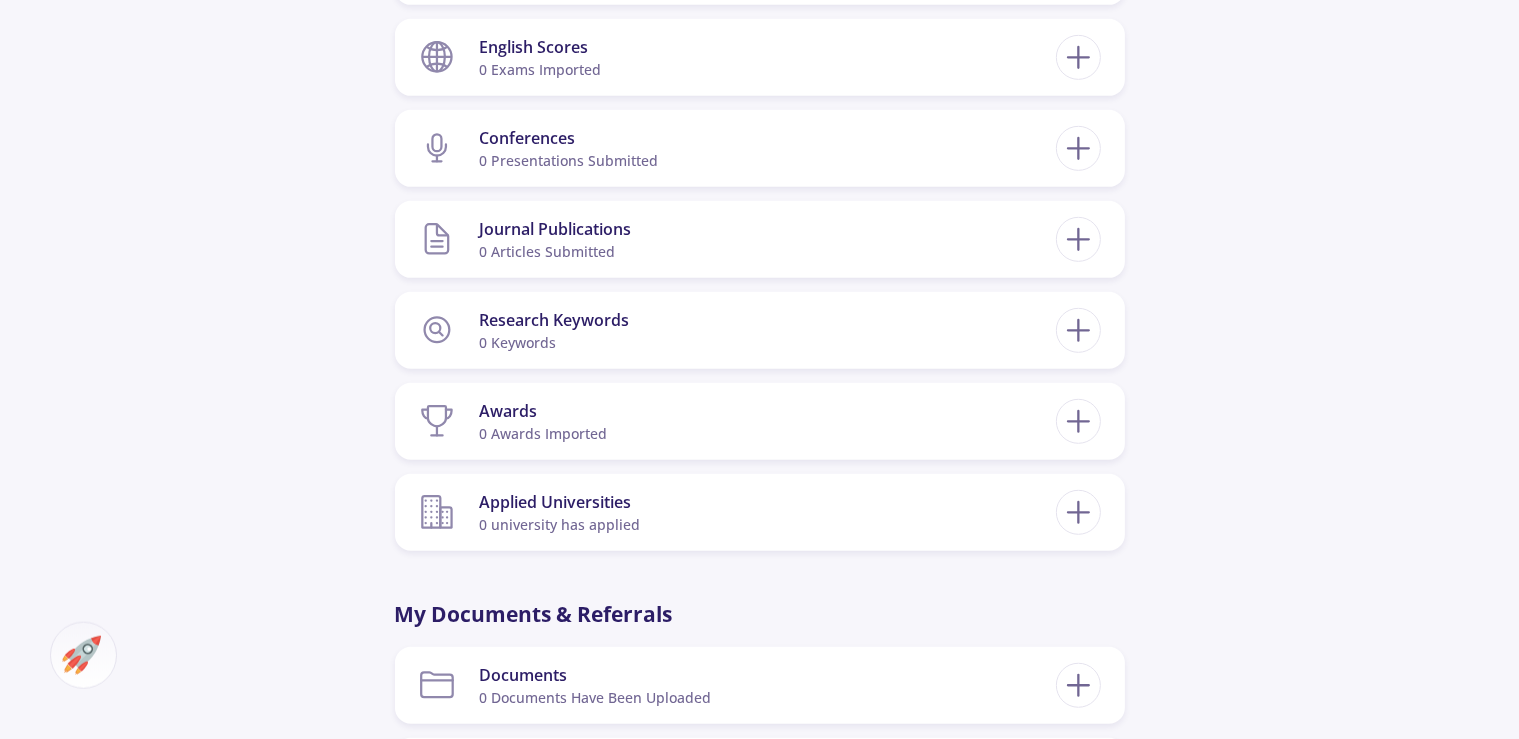 scroll, scrollTop: 1194, scrollLeft: 0, axis: vertical 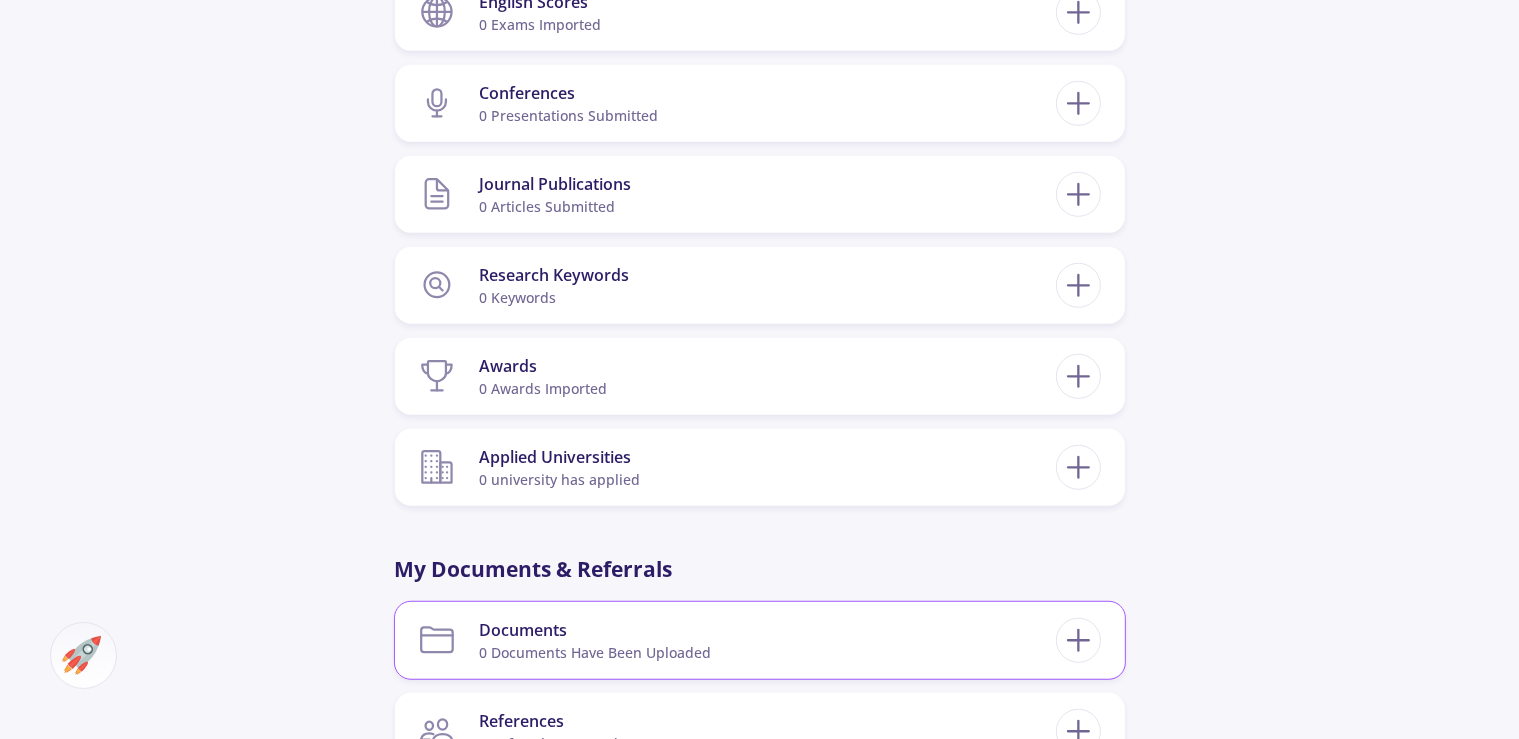 click on "Documents 0 documents have been uploaded" at bounding box center (737, 640) 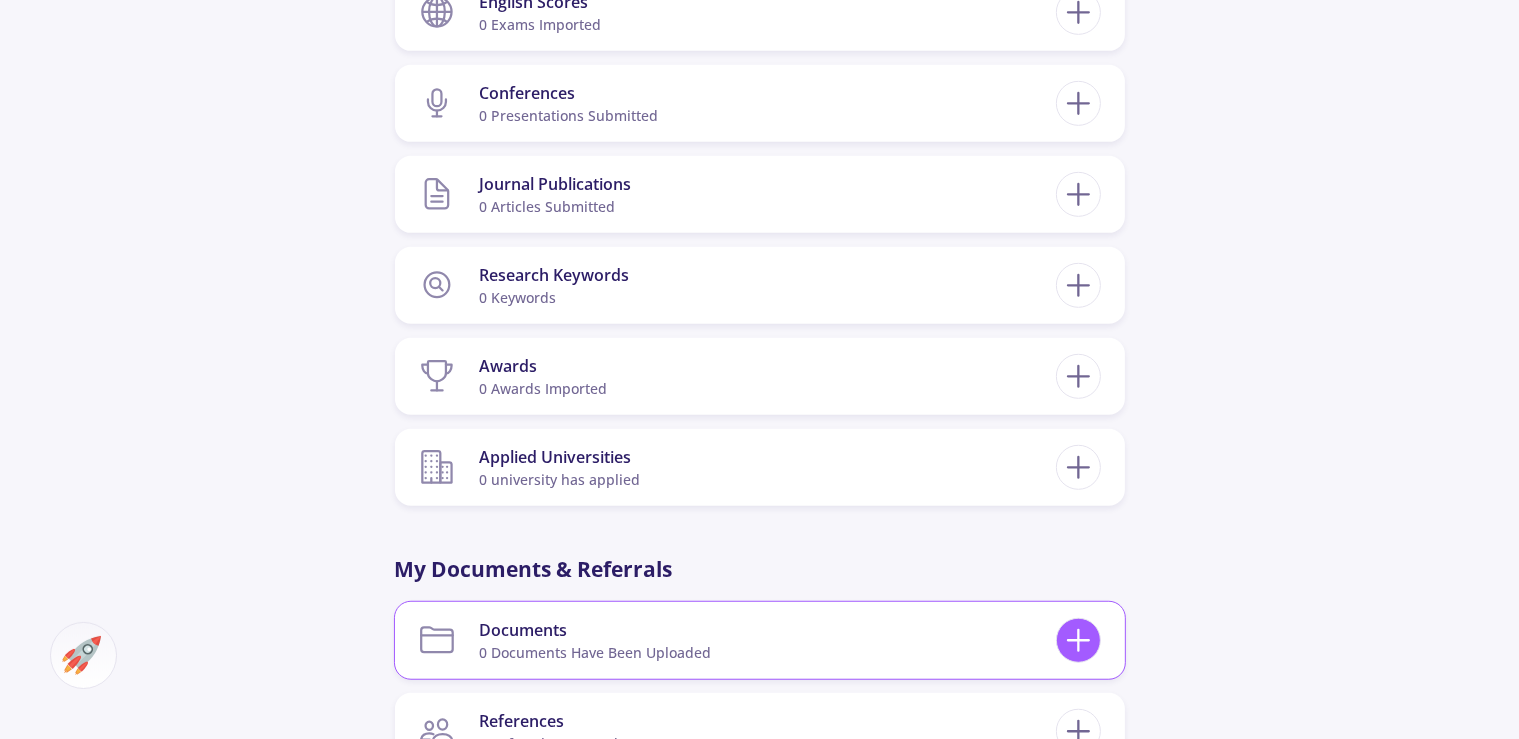 click 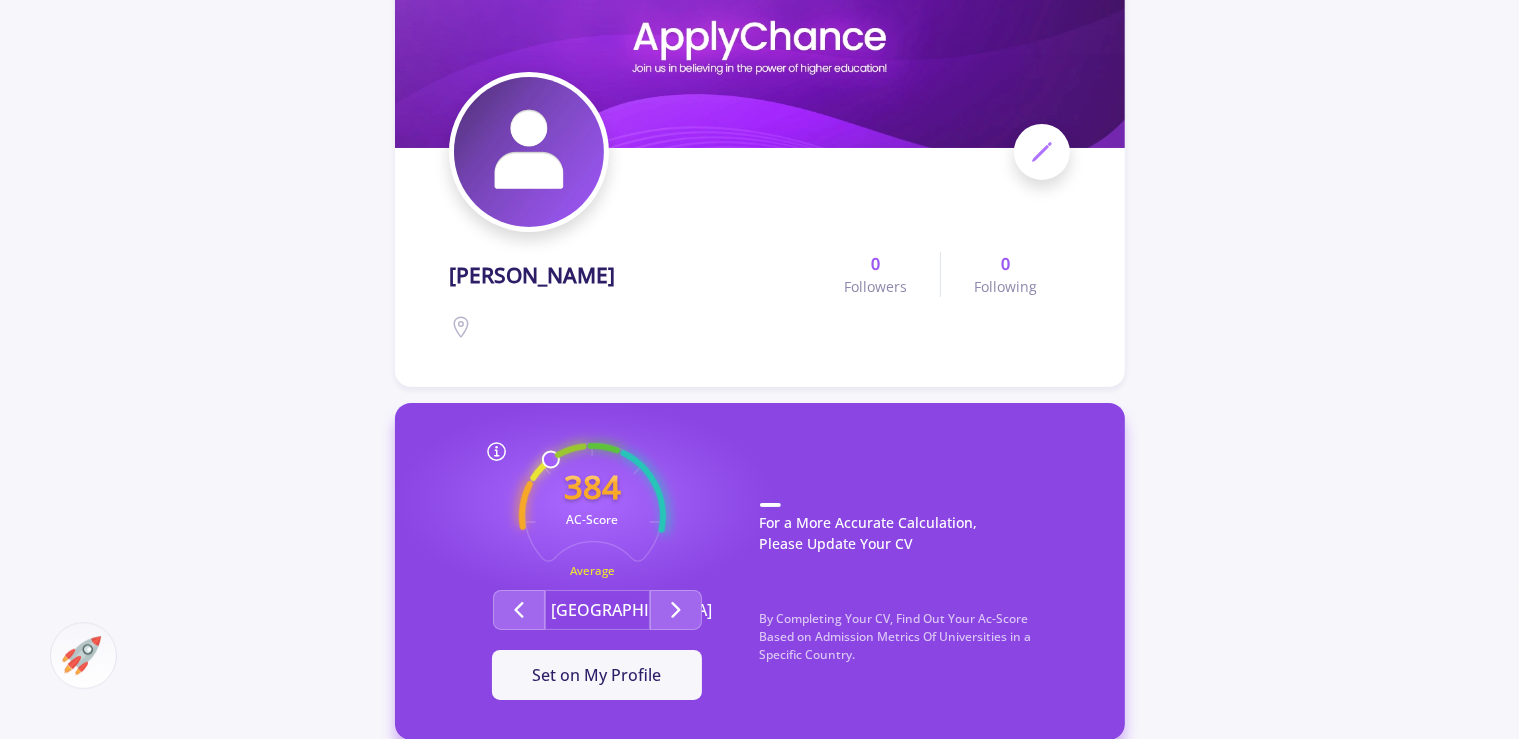 scroll, scrollTop: 142, scrollLeft: 0, axis: vertical 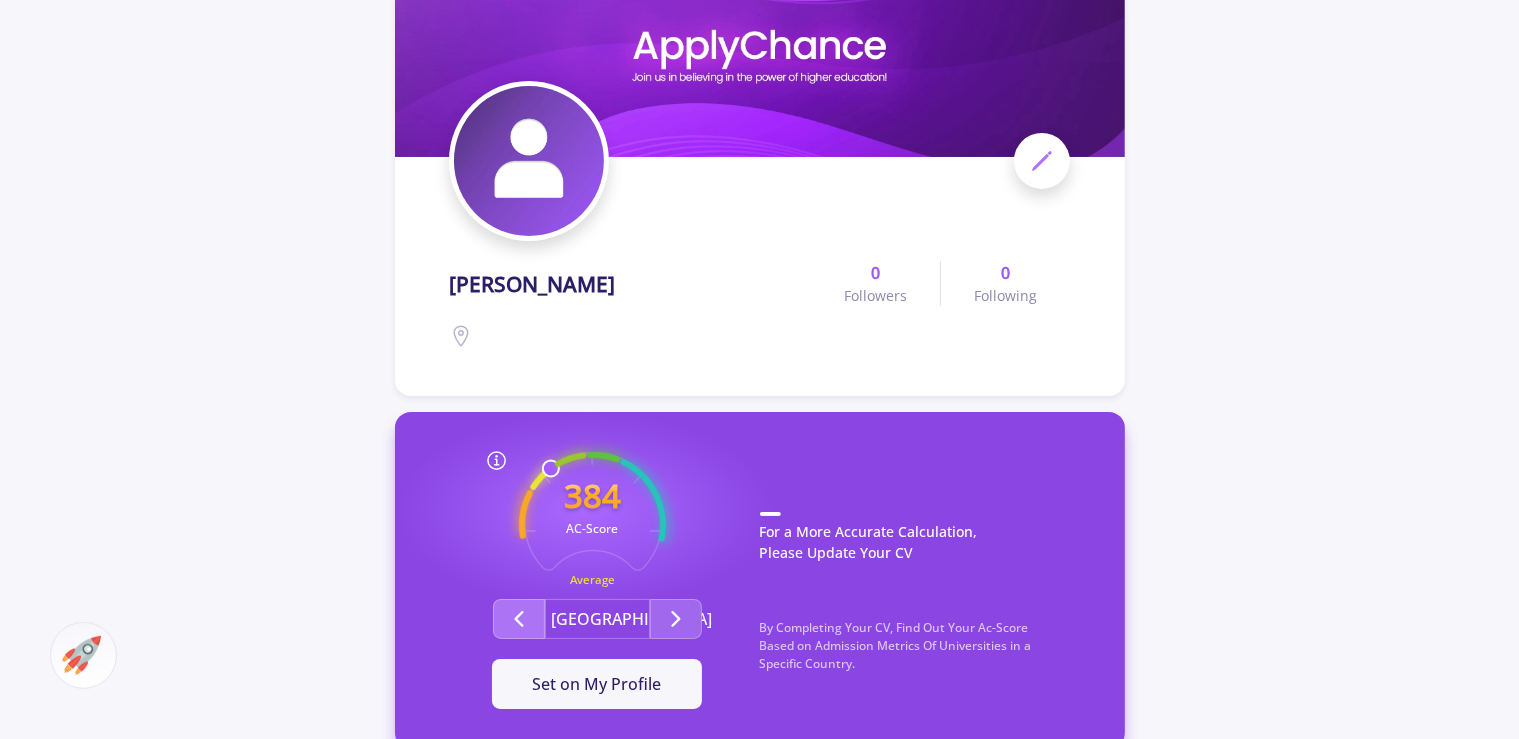 click 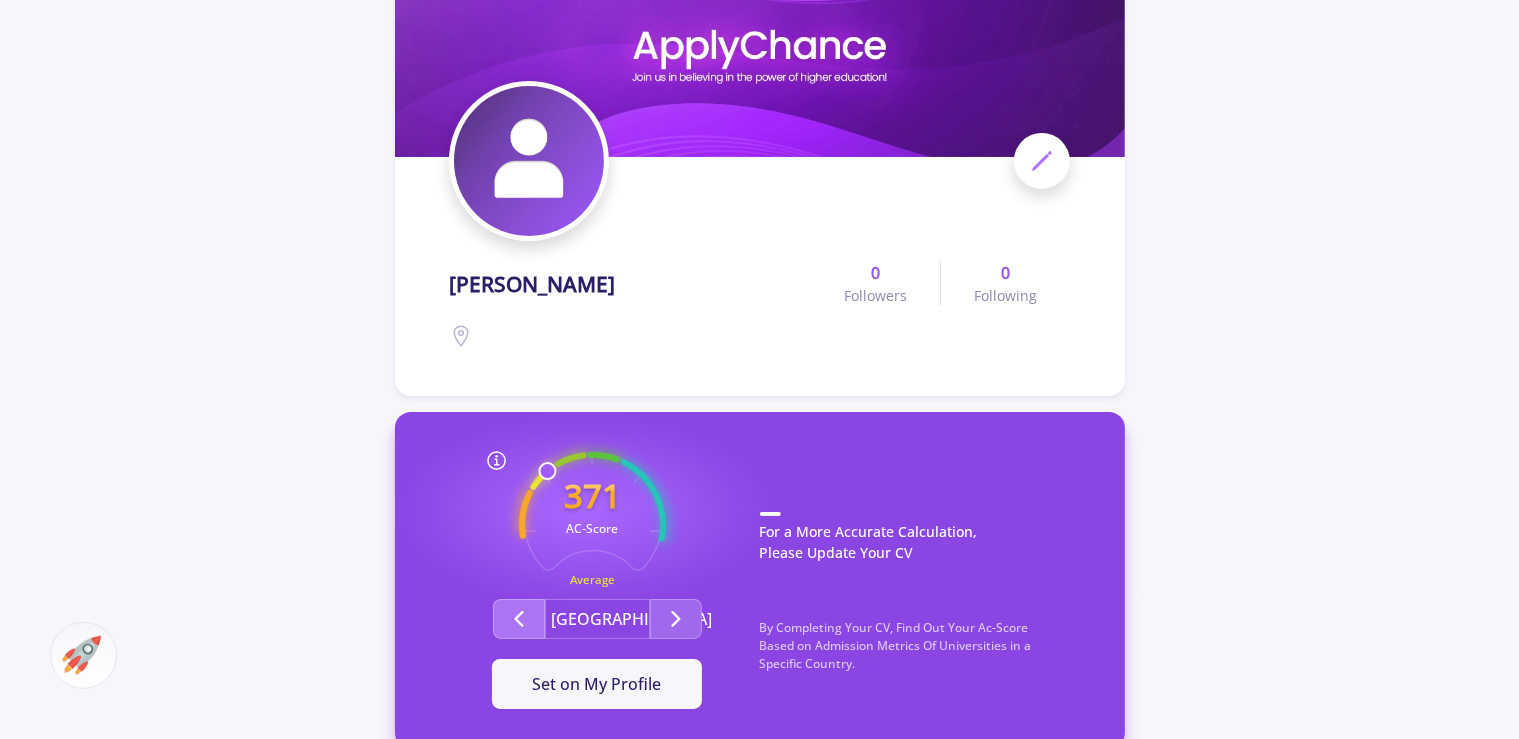 click 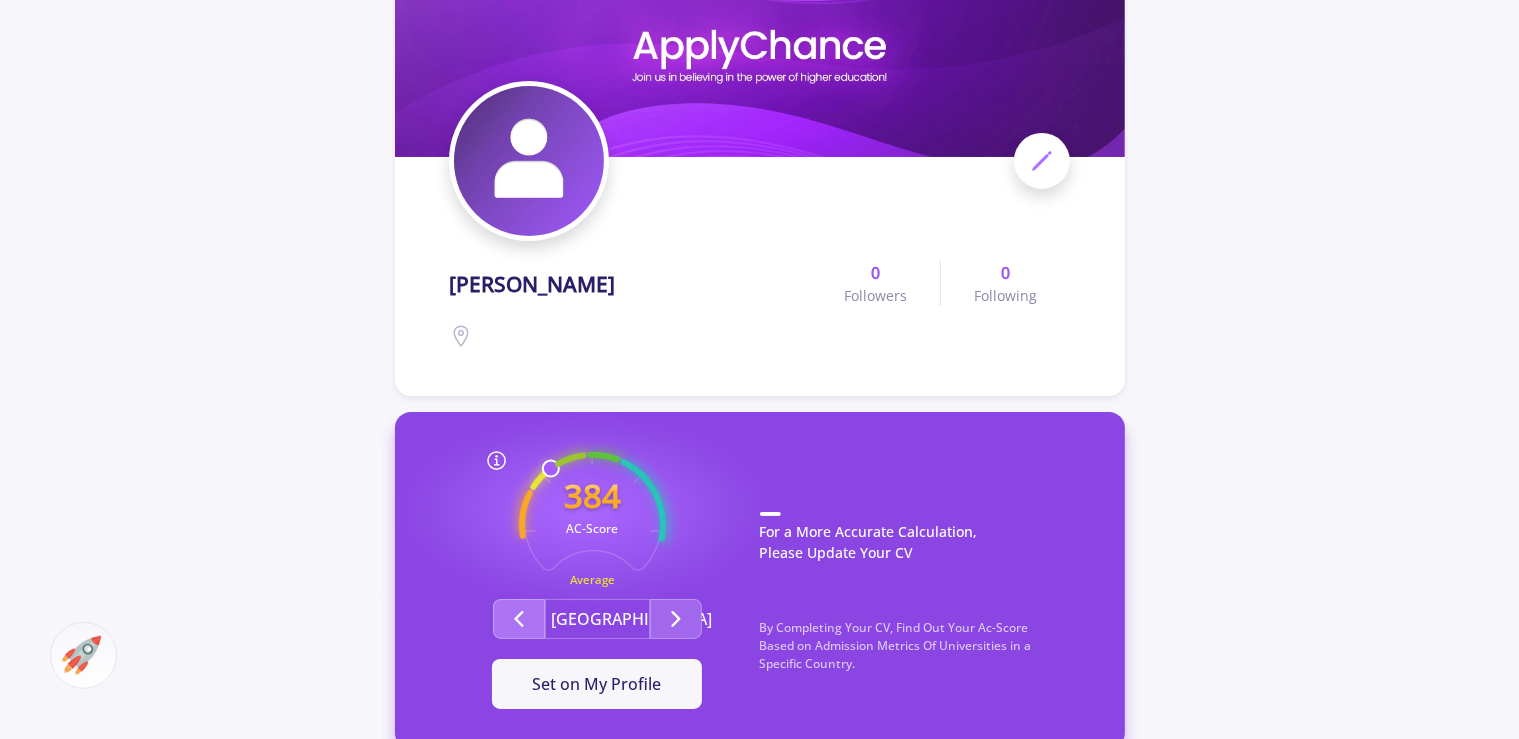 click 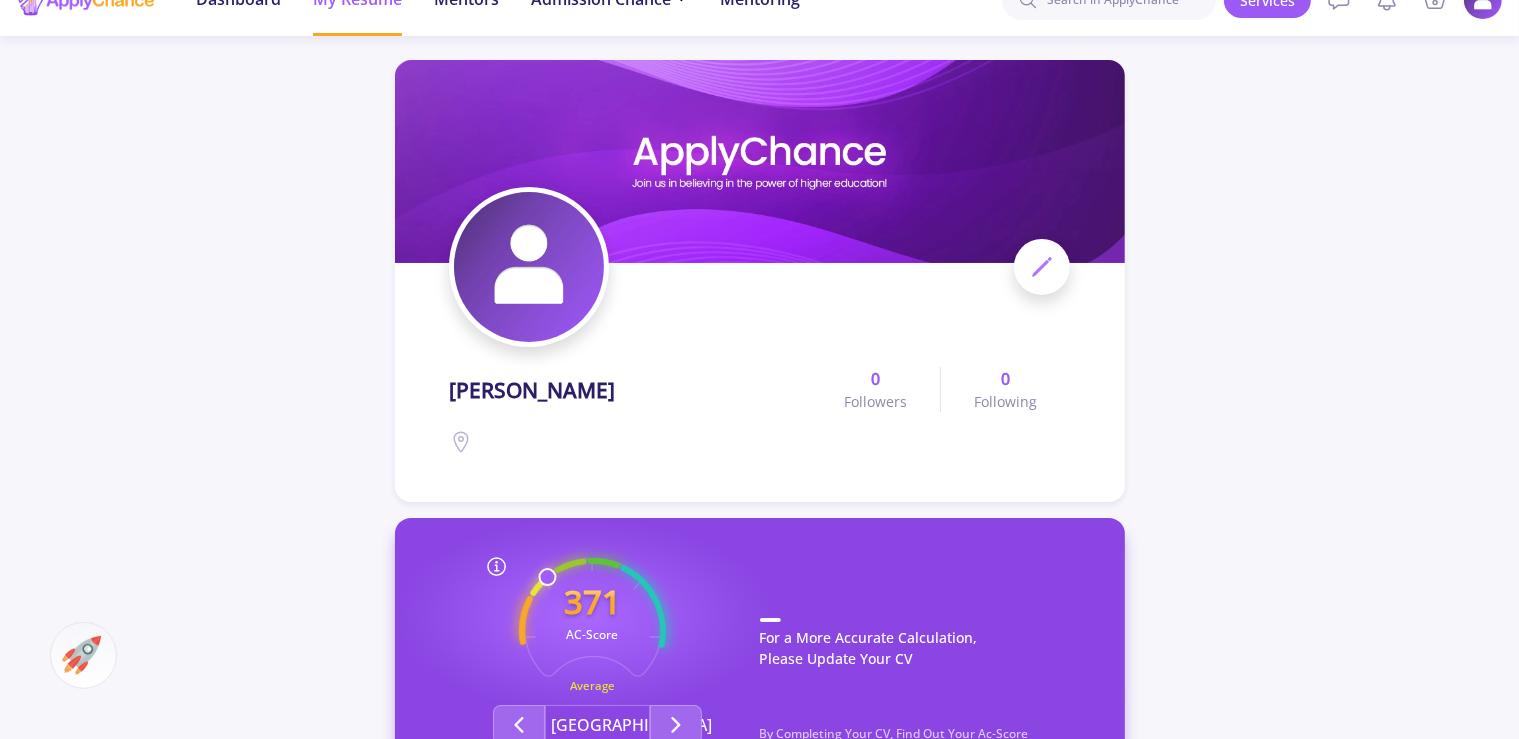 scroll, scrollTop: 0, scrollLeft: 0, axis: both 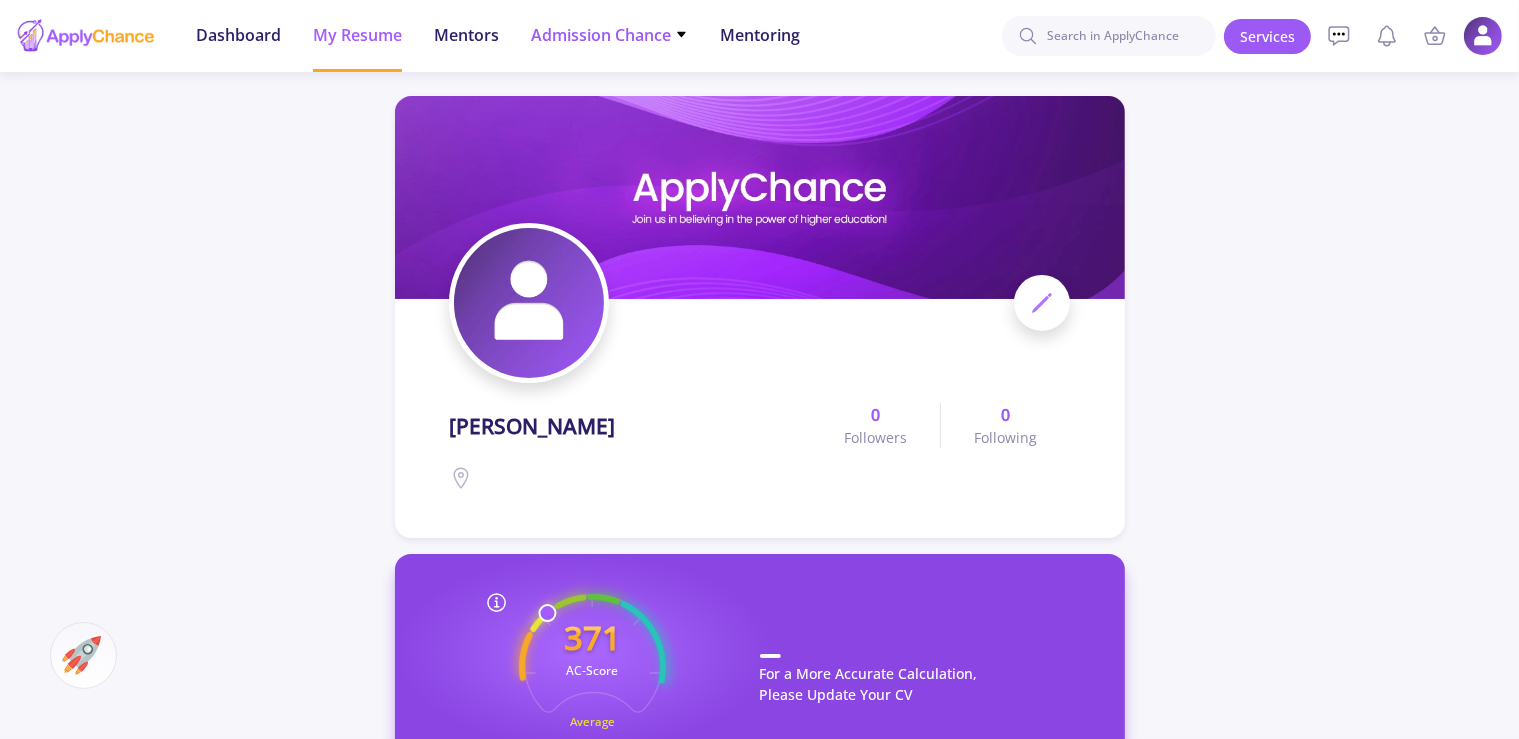 click on "Admission Chance" 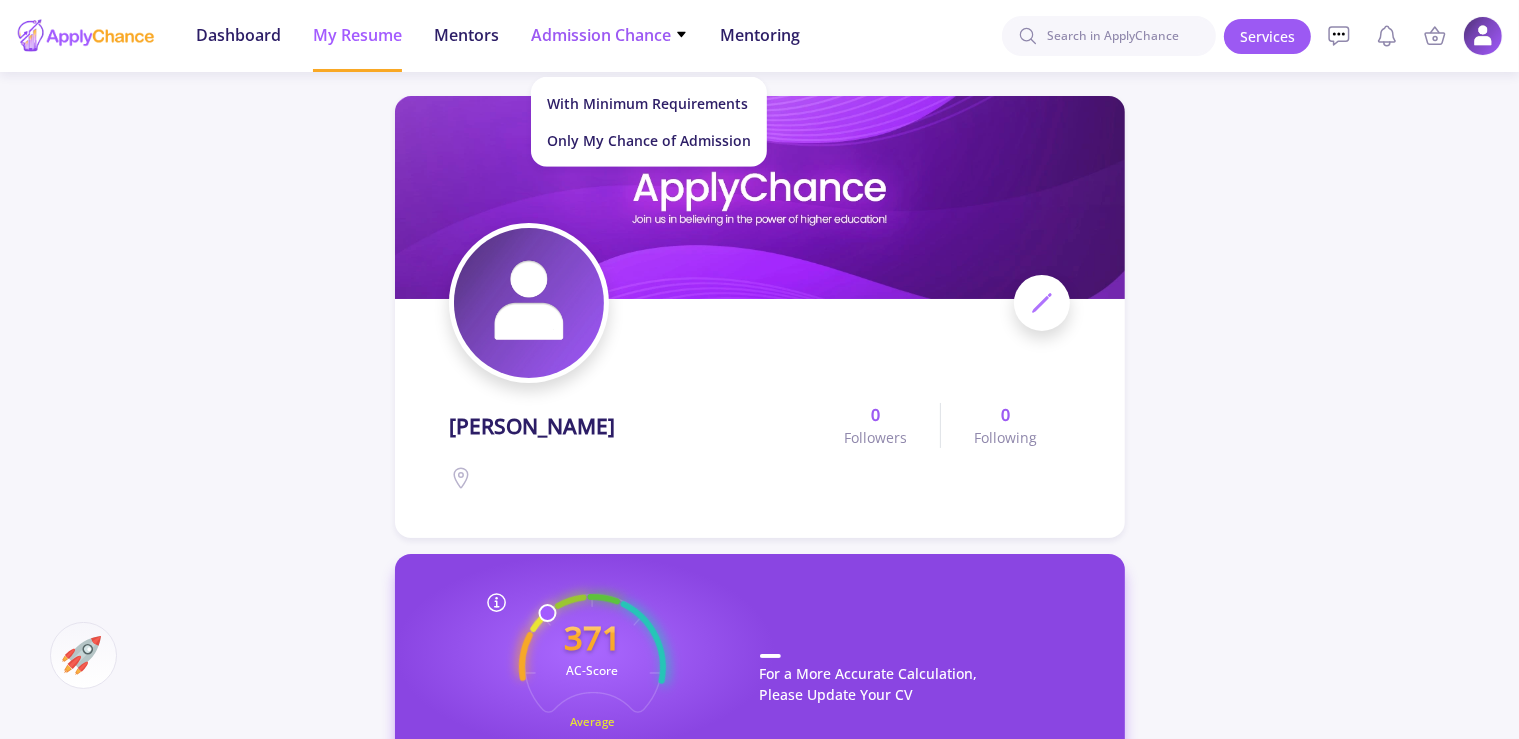 click on "Admission Chance" 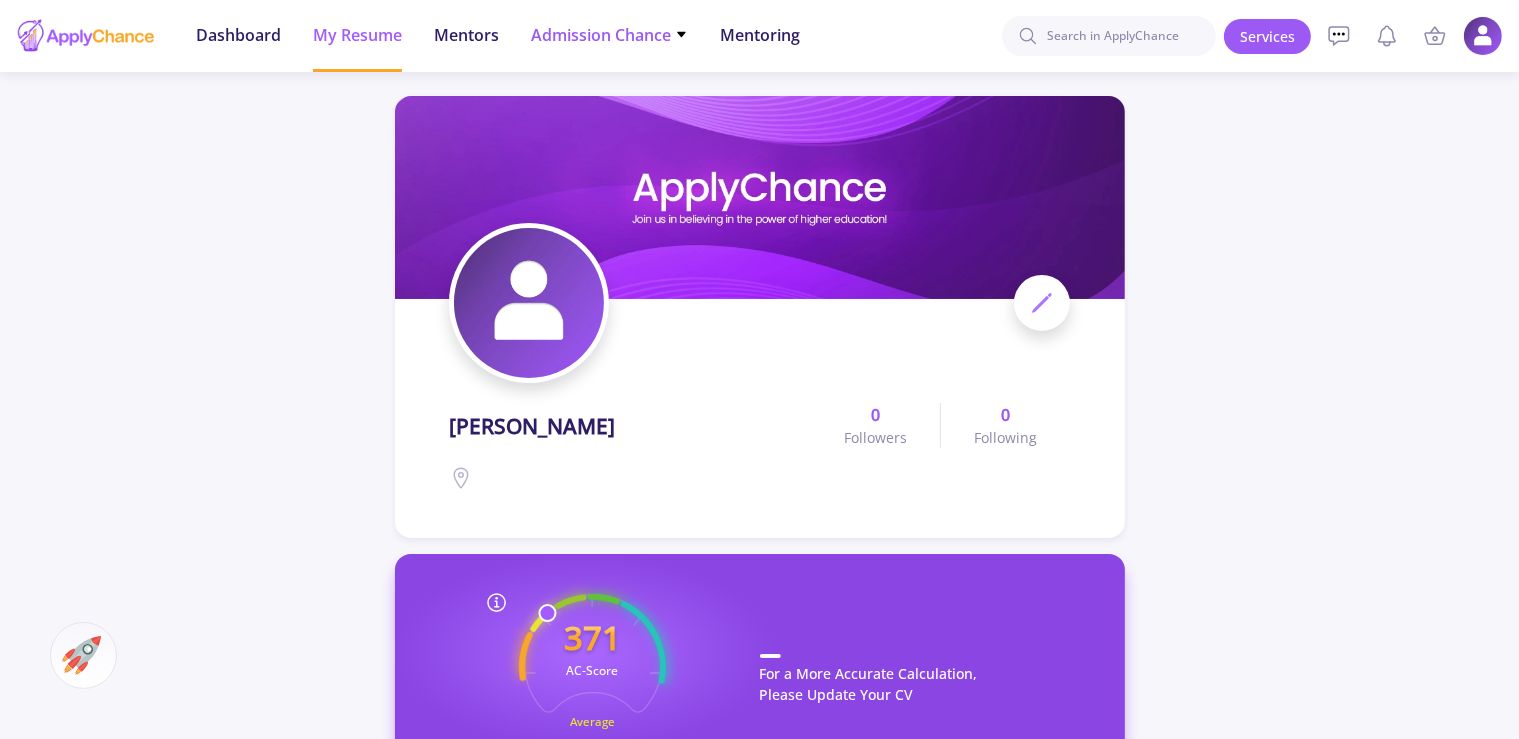 click on "Admission Chance" 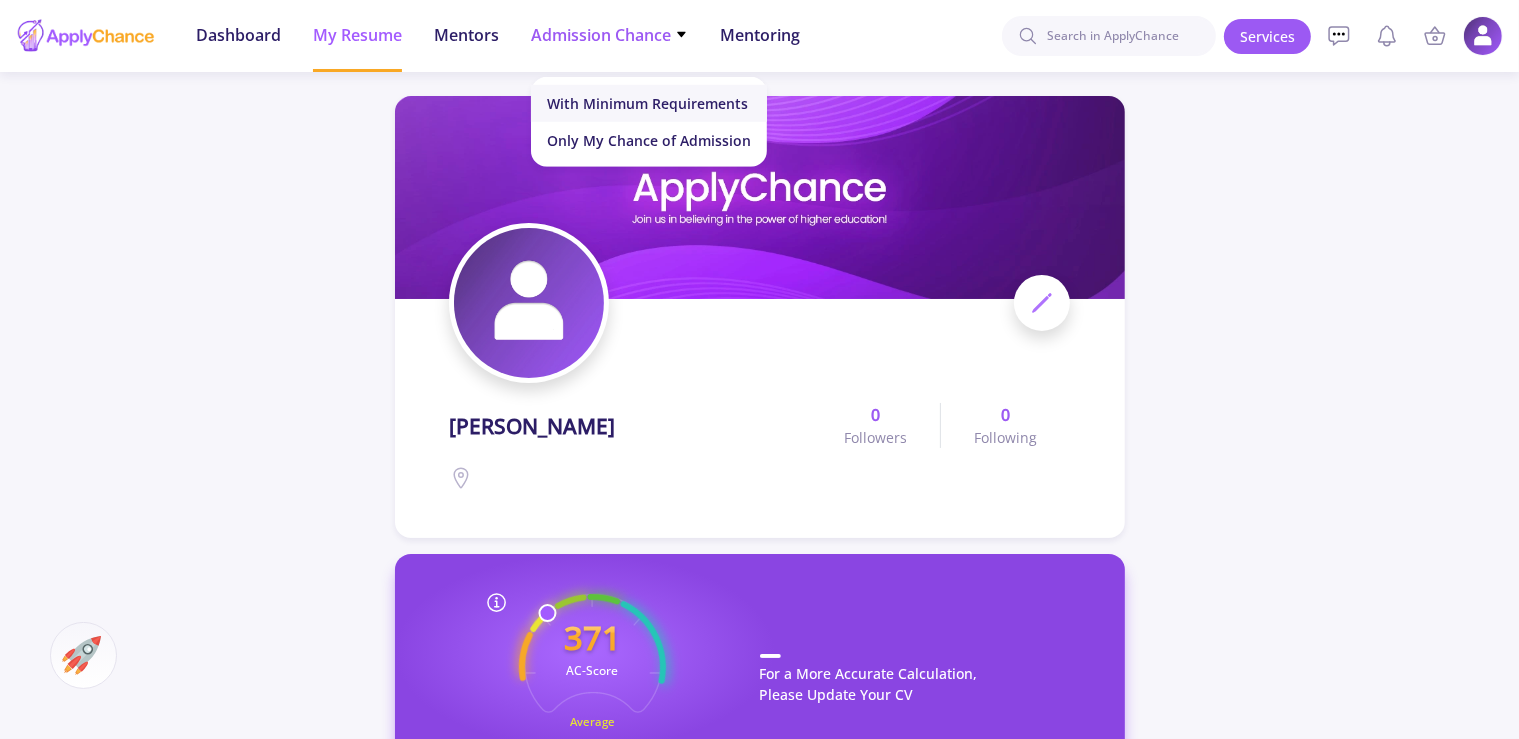 click on "With Minimum Requirements" 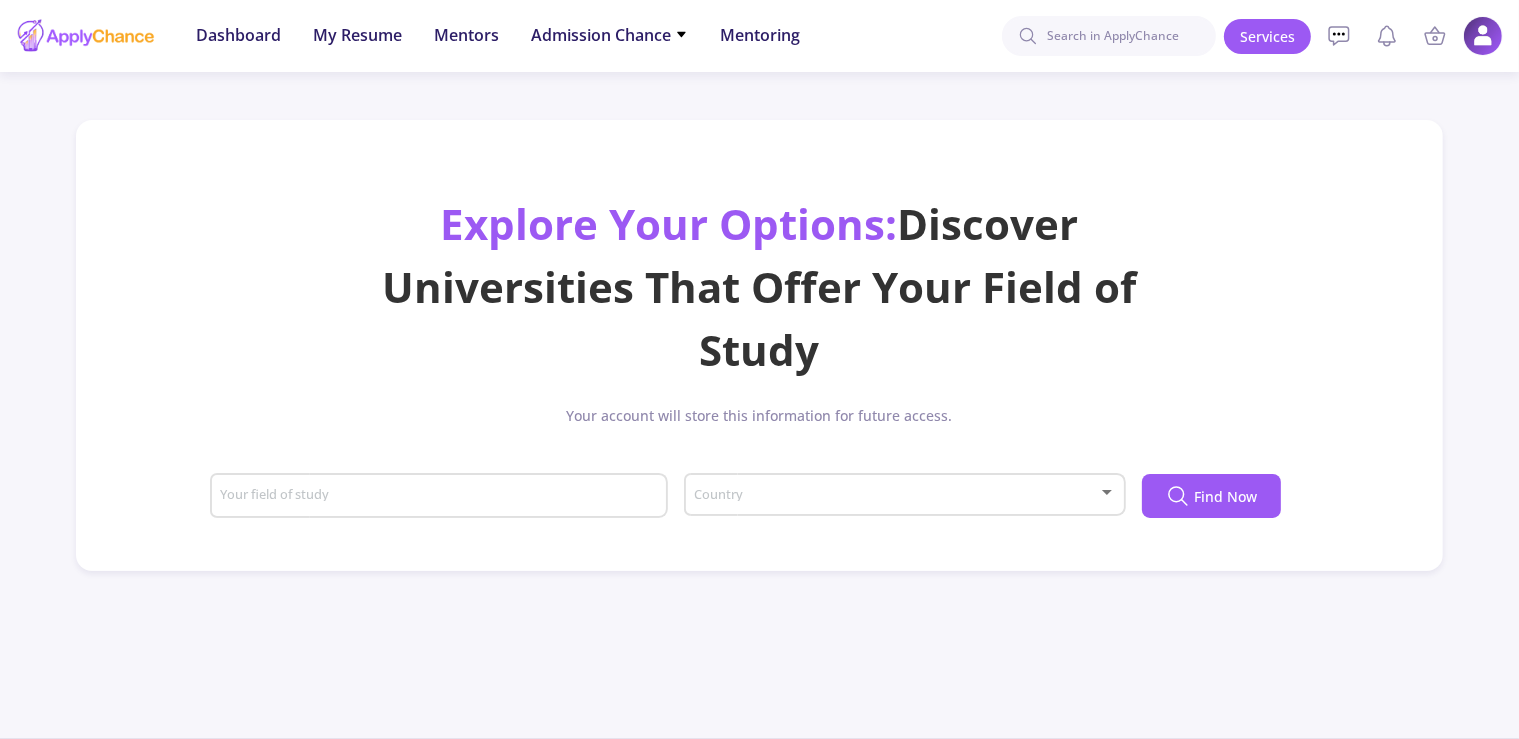 click at bounding box center (898, 495) 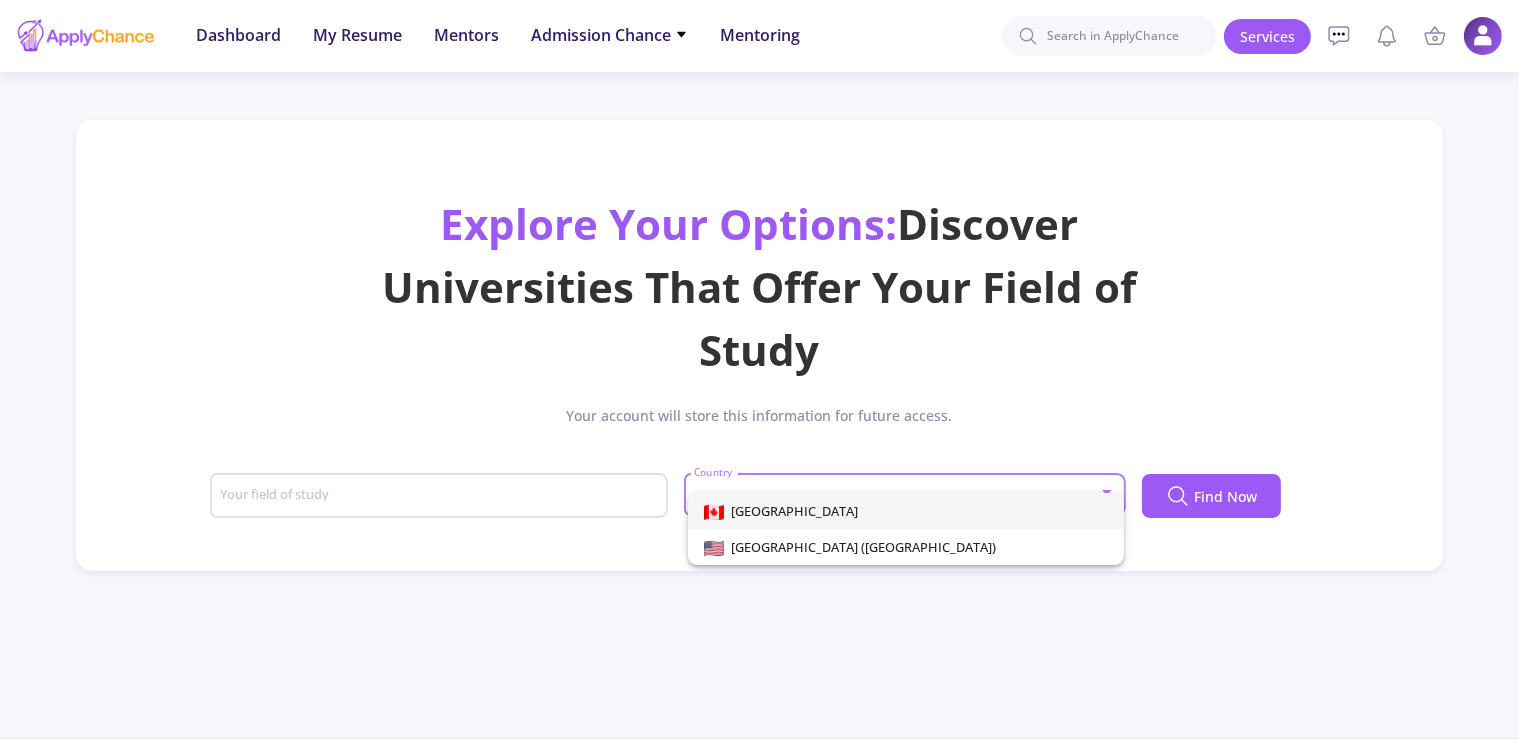 click on "[GEOGRAPHIC_DATA]" at bounding box center (906, 511) 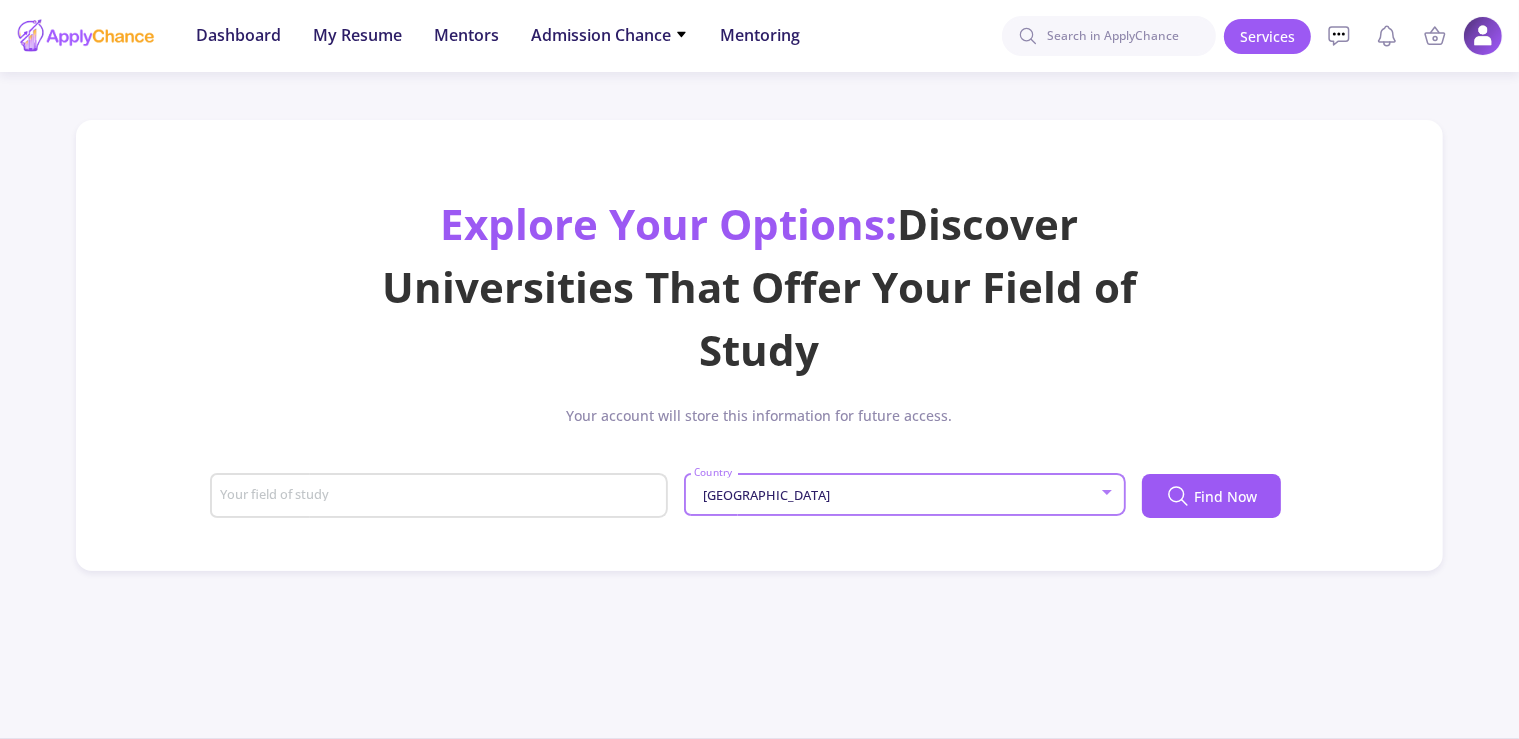 click on "Your field of study" at bounding box center (441, 497) 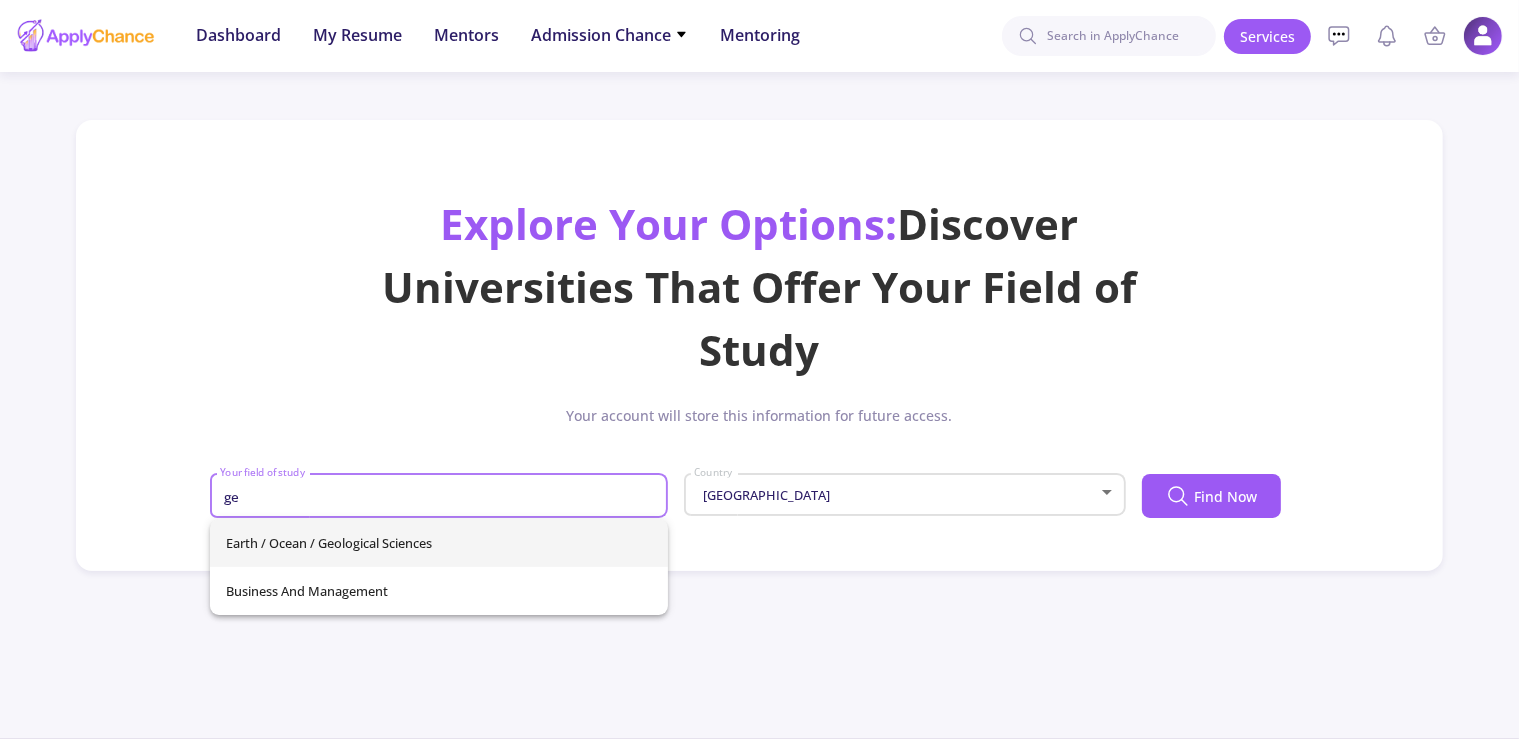 type on "g" 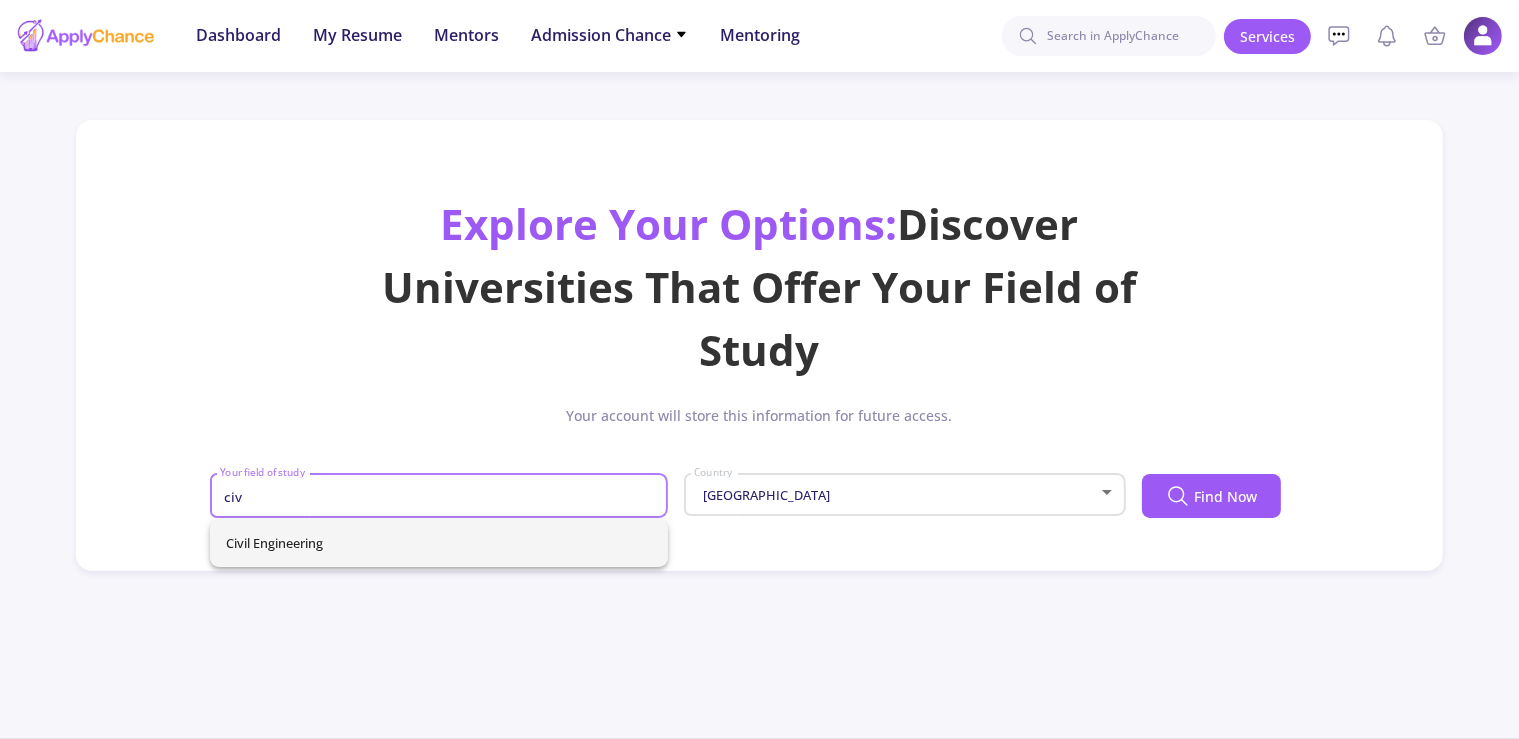 click on "Civil Engineering" at bounding box center (439, 543) 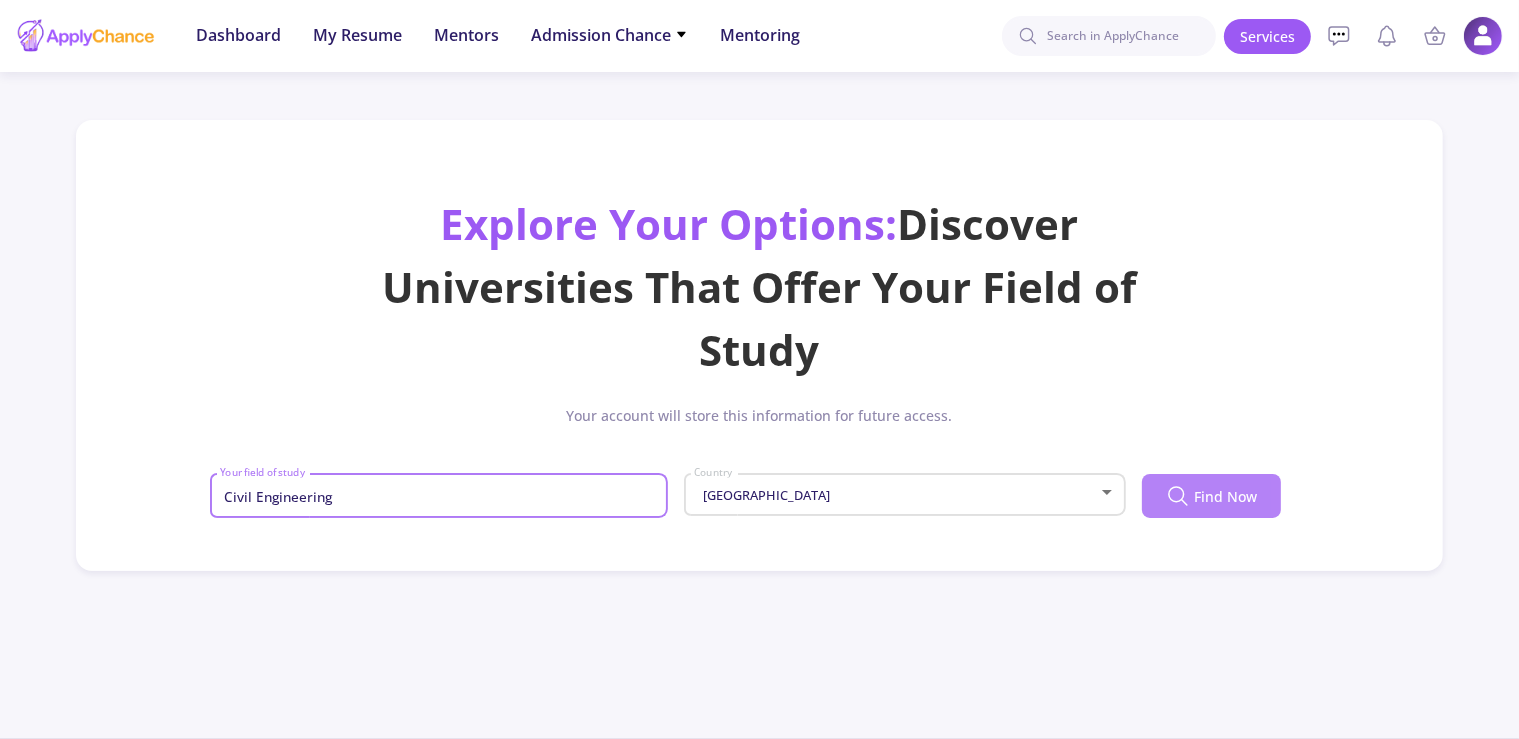 click on "Find Now" 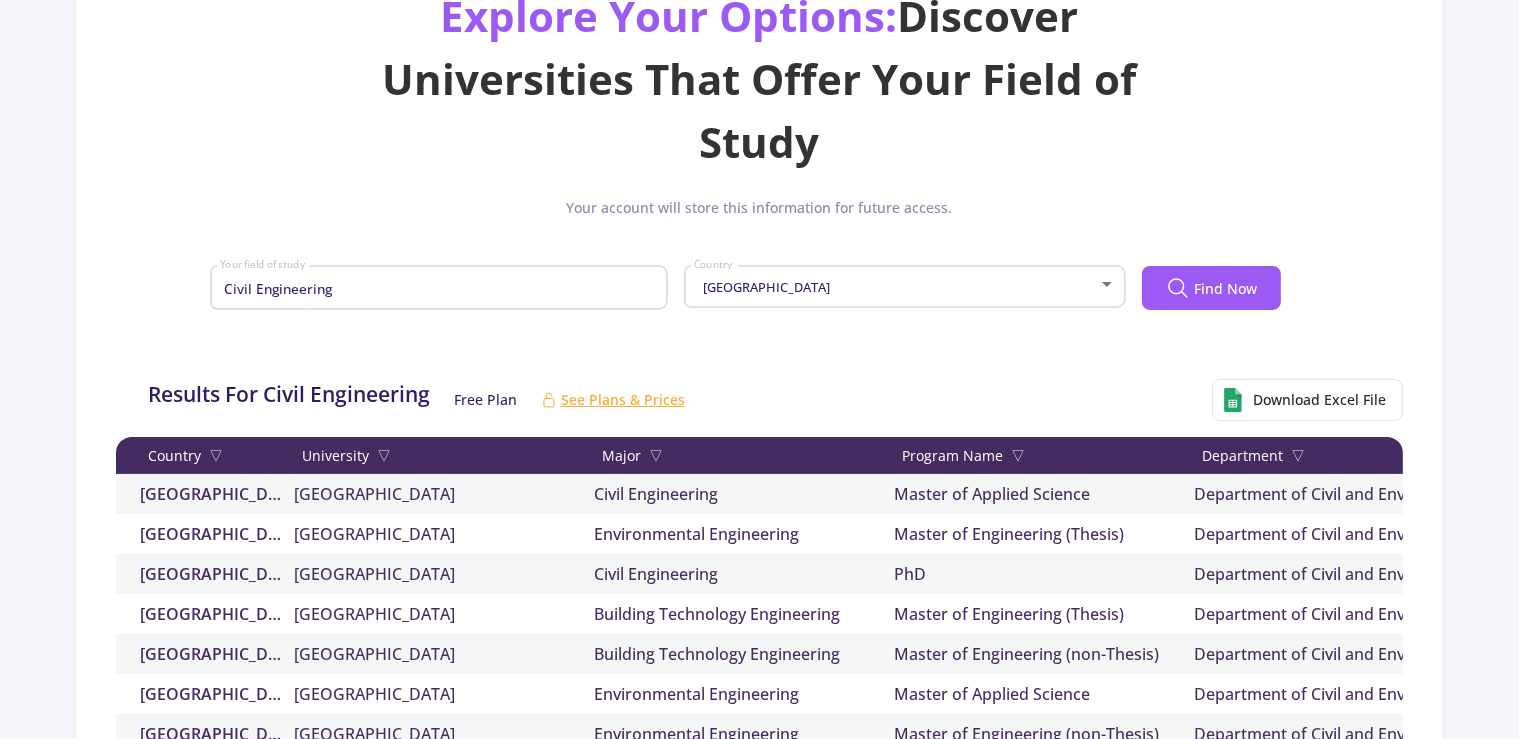 scroll, scrollTop: 316, scrollLeft: 0, axis: vertical 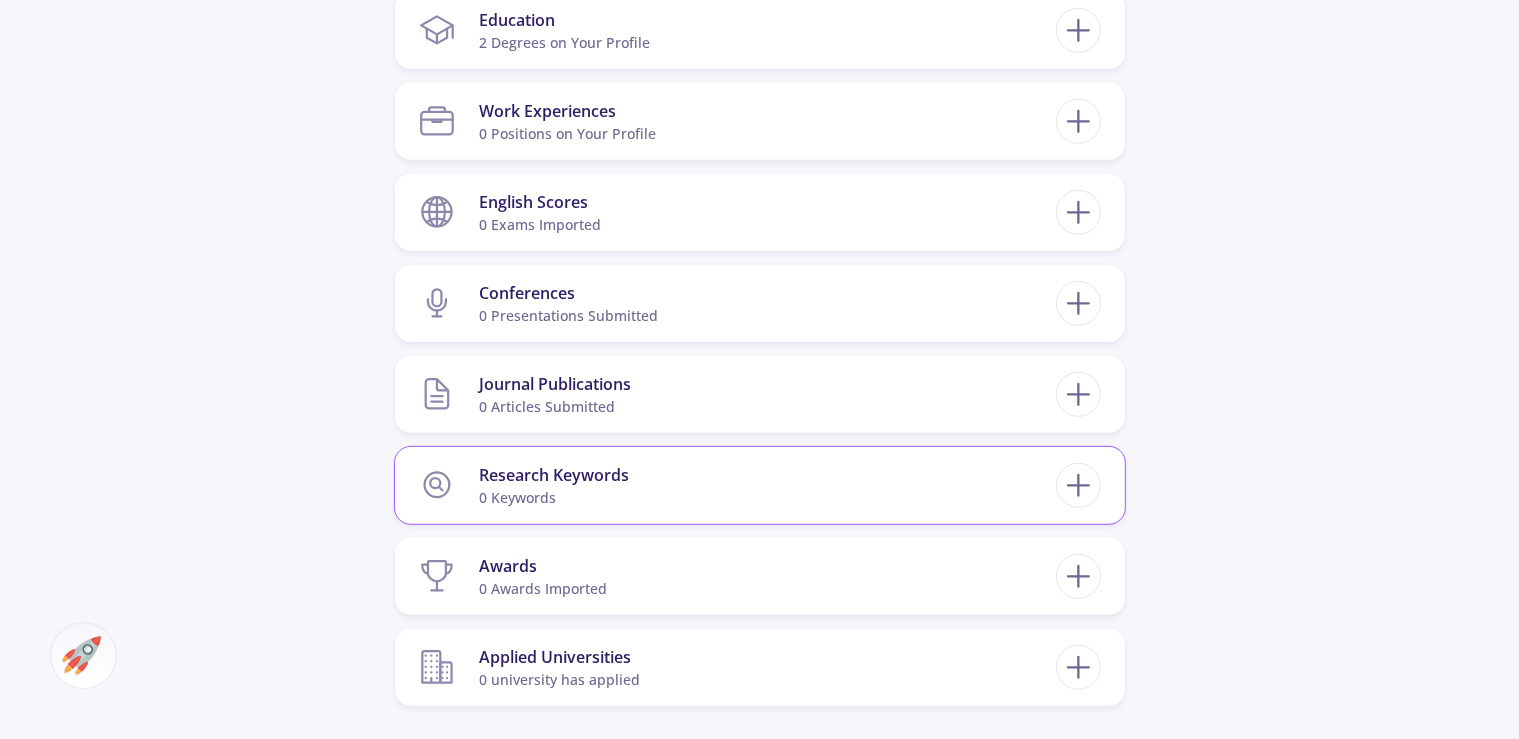 click on "Research Keywords 0 keywords" at bounding box center [737, 485] 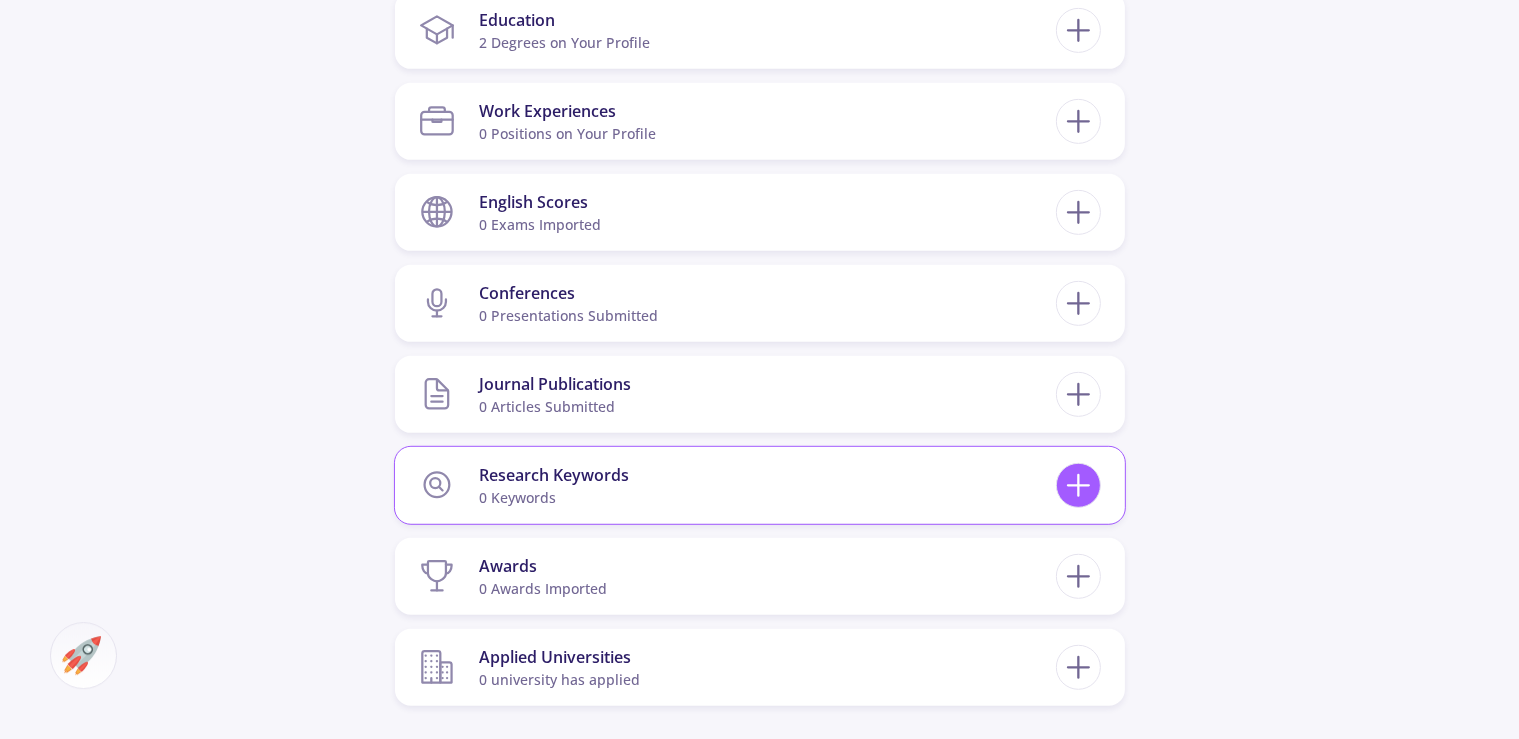 click 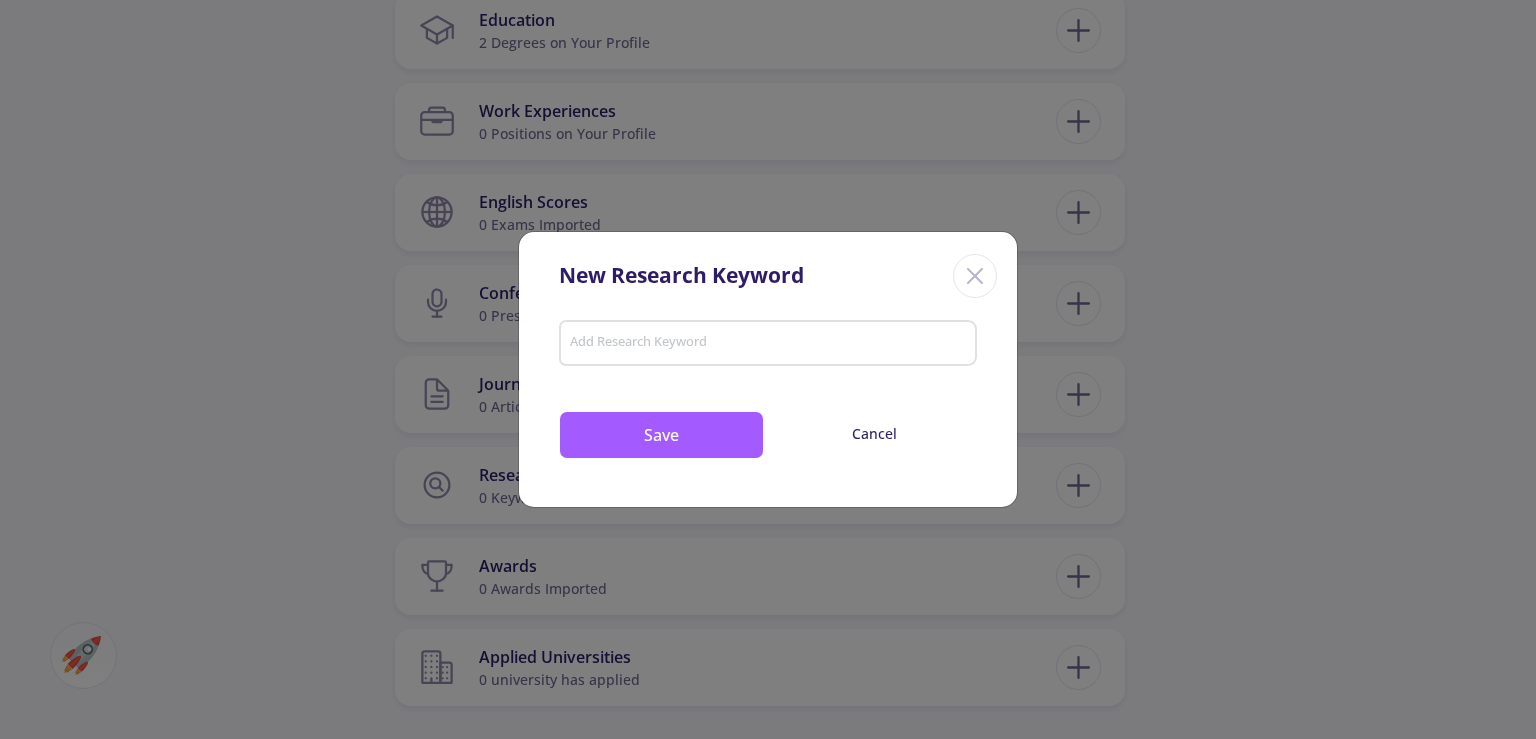 click 